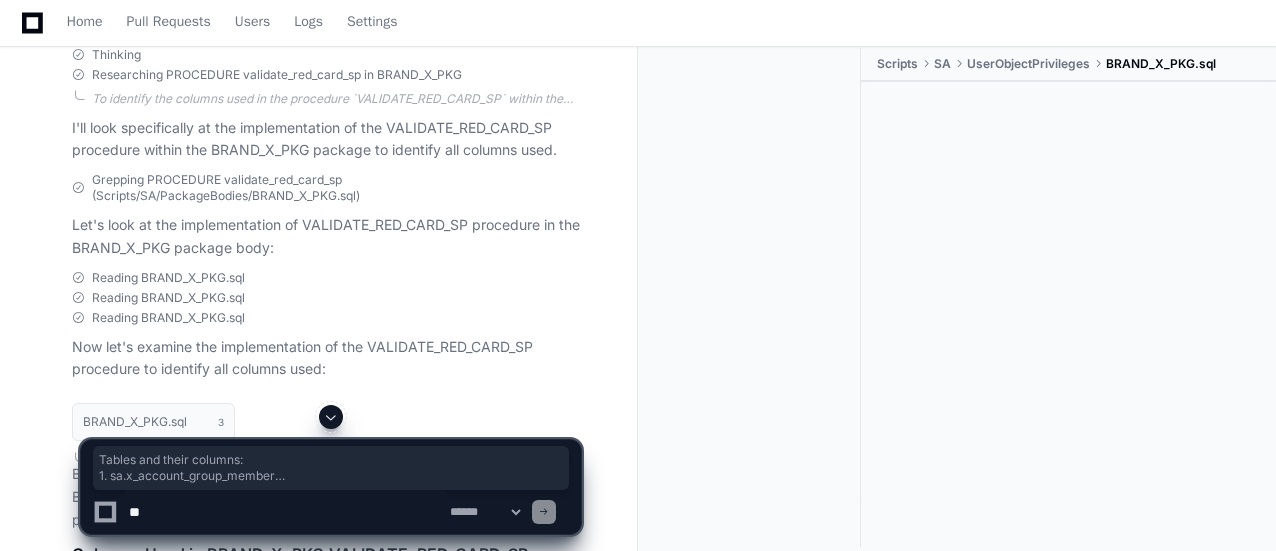 scroll, scrollTop: 3180, scrollLeft: 0, axis: vertical 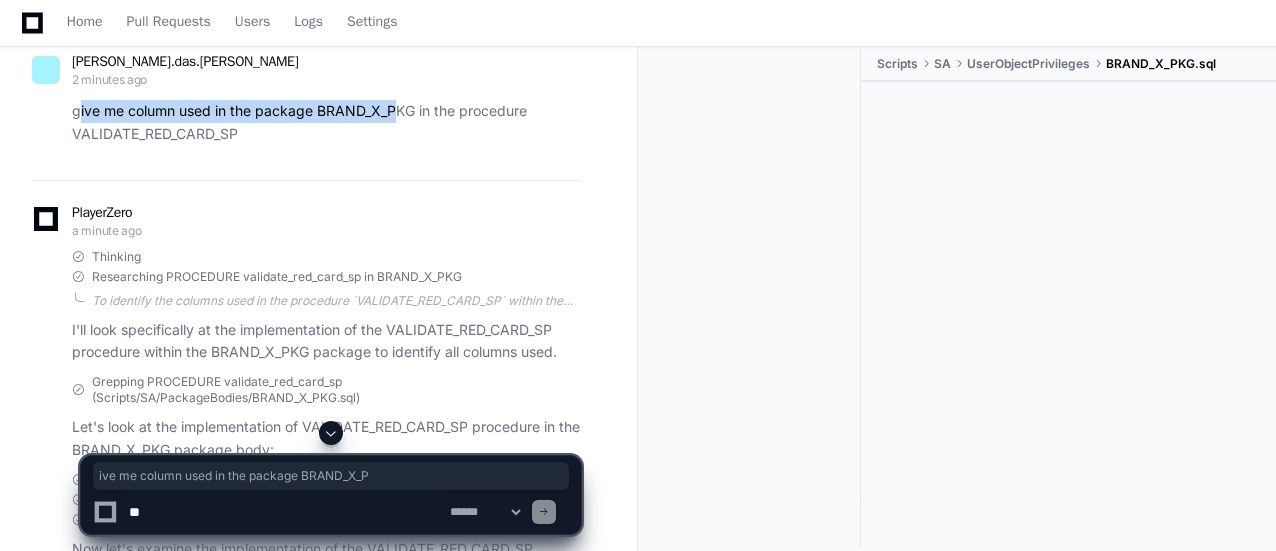 drag, startPoint x: 80, startPoint y: 113, endPoint x: 401, endPoint y: 117, distance: 321.02493 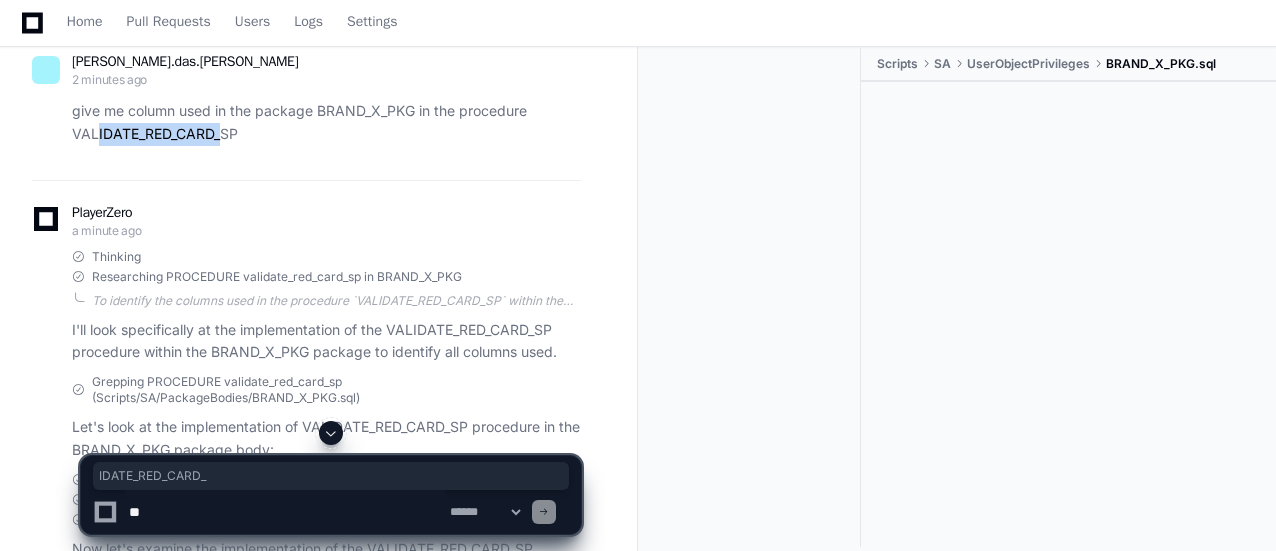 drag, startPoint x: 97, startPoint y: 129, endPoint x: 220, endPoint y: 129, distance: 123 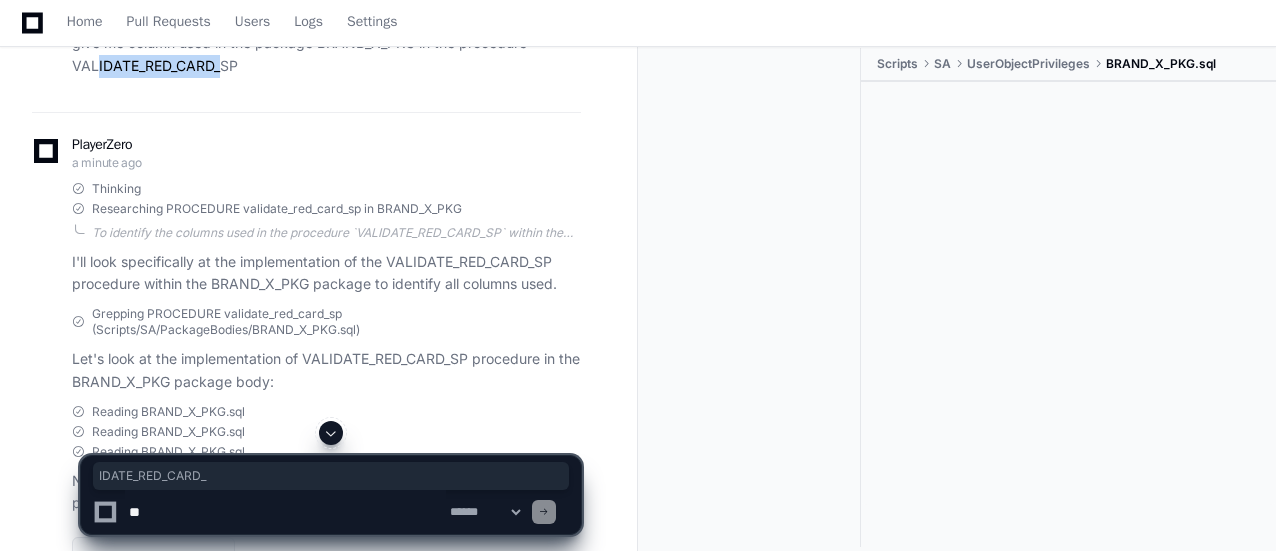 scroll, scrollTop: 3280, scrollLeft: 0, axis: vertical 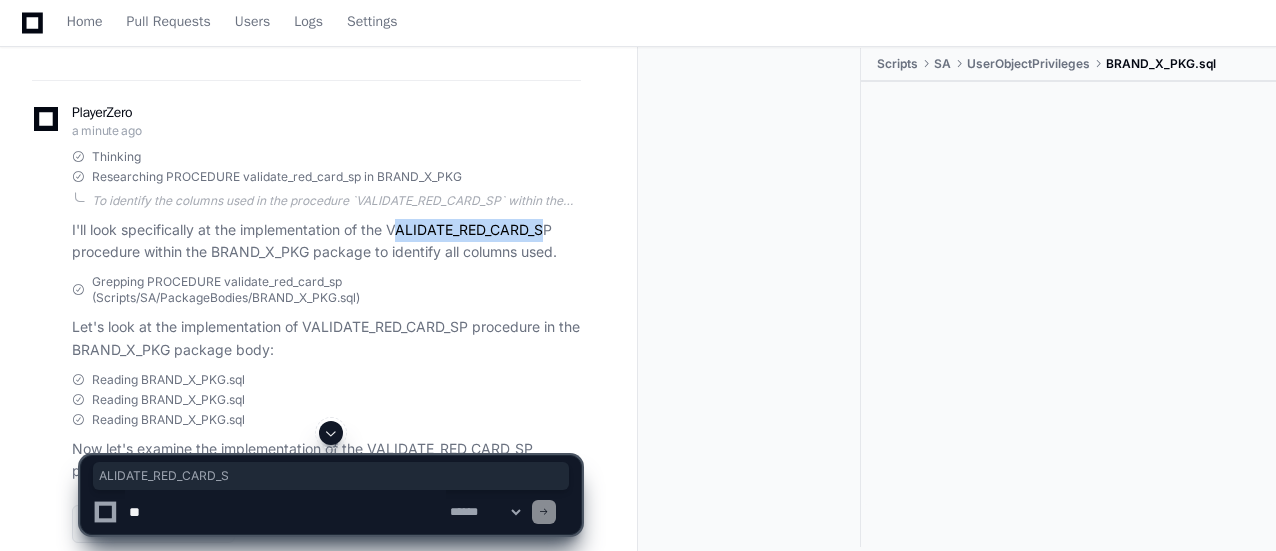 drag, startPoint x: 401, startPoint y: 228, endPoint x: 546, endPoint y: 228, distance: 145 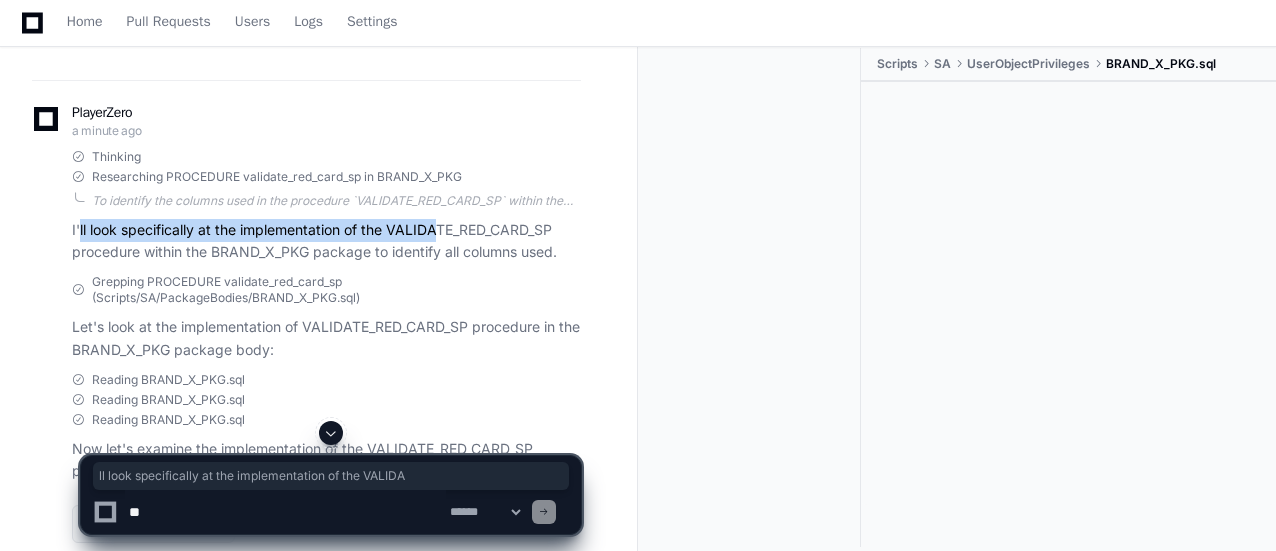 drag, startPoint x: 79, startPoint y: 227, endPoint x: 442, endPoint y: 229, distance: 363.00552 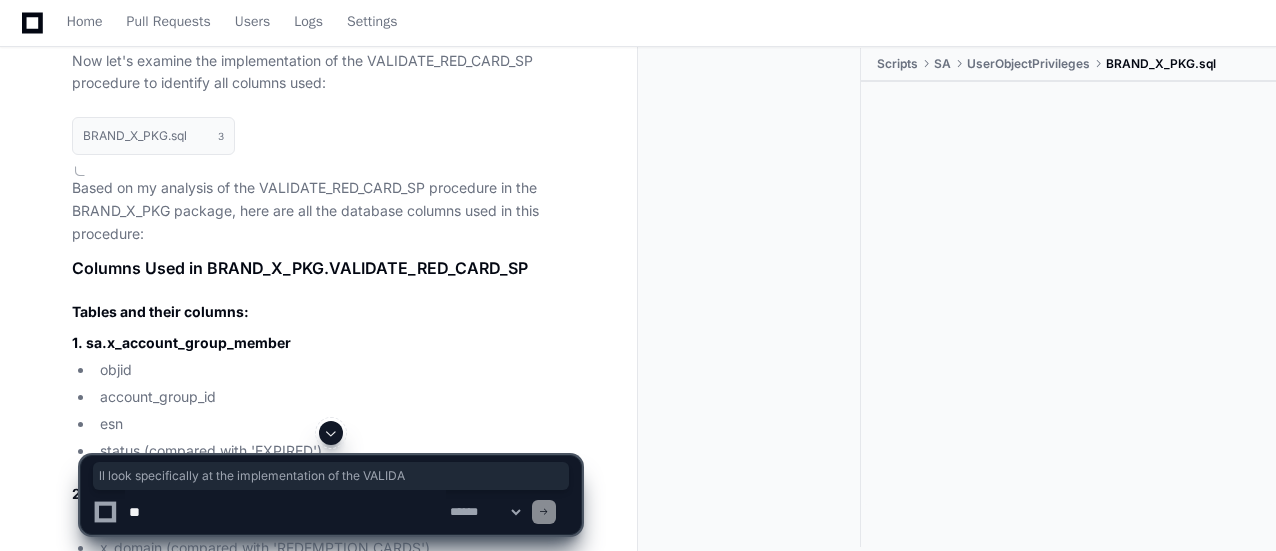 scroll, scrollTop: 3780, scrollLeft: 0, axis: vertical 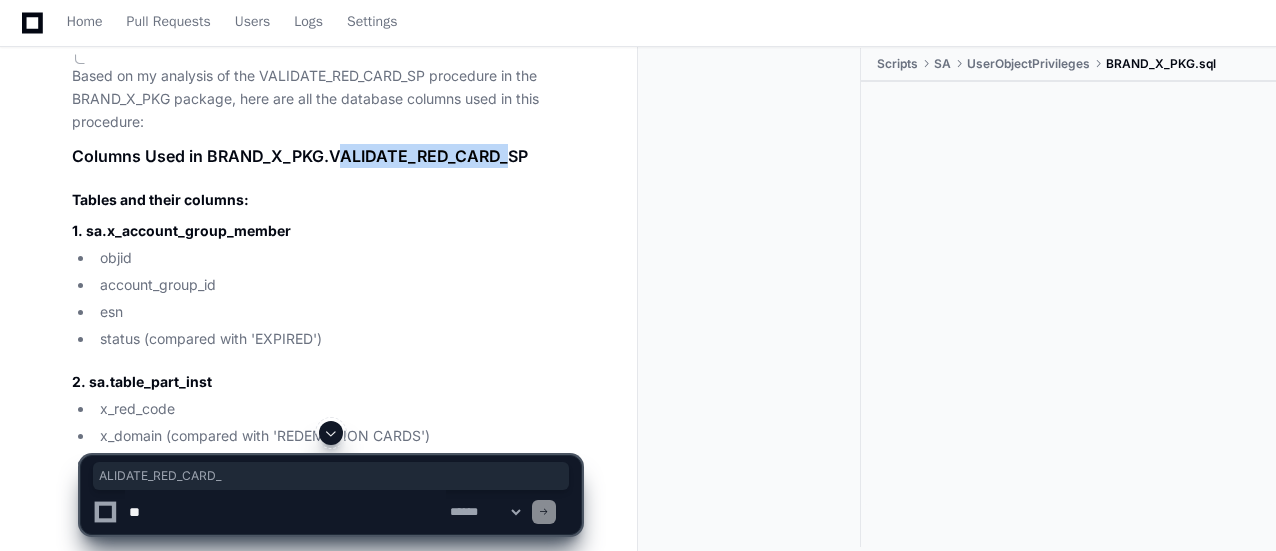 drag, startPoint x: 337, startPoint y: 152, endPoint x: 500, endPoint y: 156, distance: 163.04907 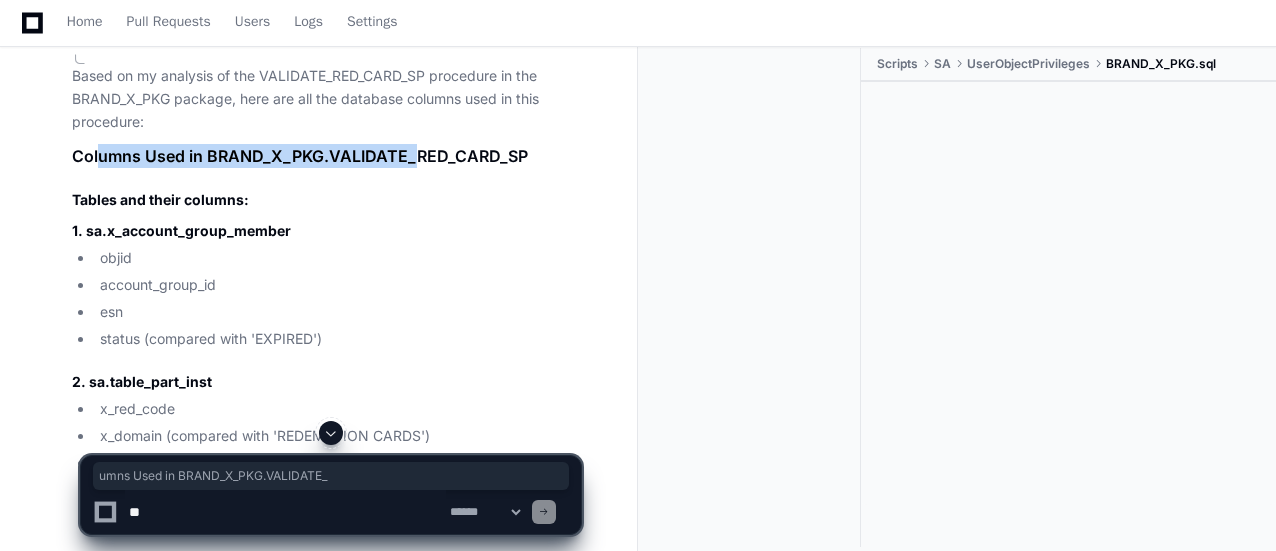 drag, startPoint x: 98, startPoint y: 153, endPoint x: 412, endPoint y: 156, distance: 314.01434 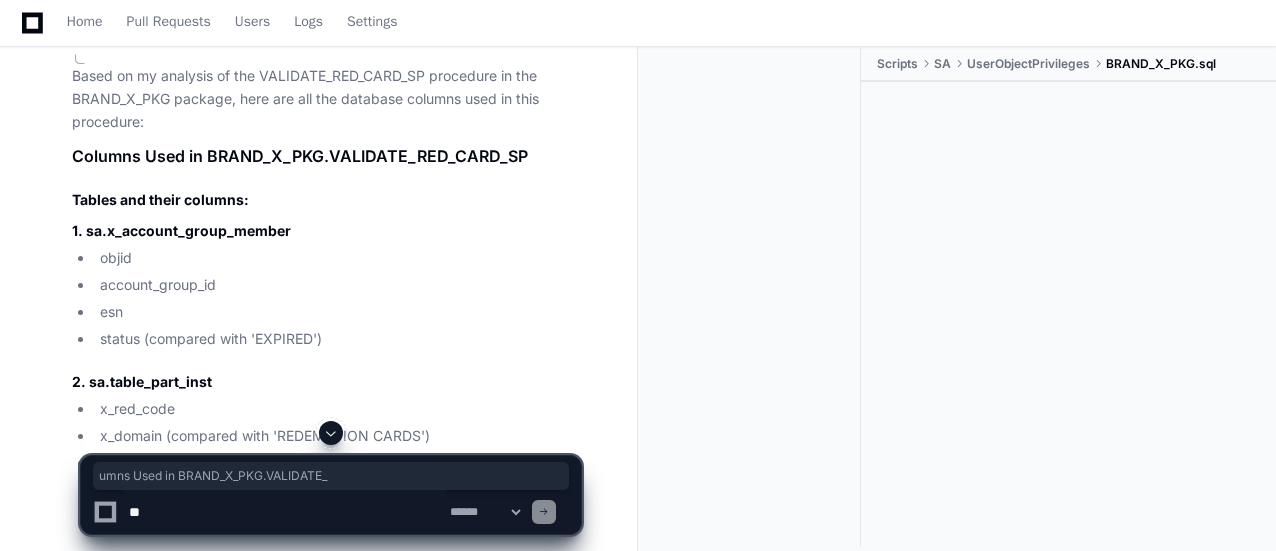 click on "Columns Used in BRAND_X_PKG.VALIDATE_RED_CARD_SP" 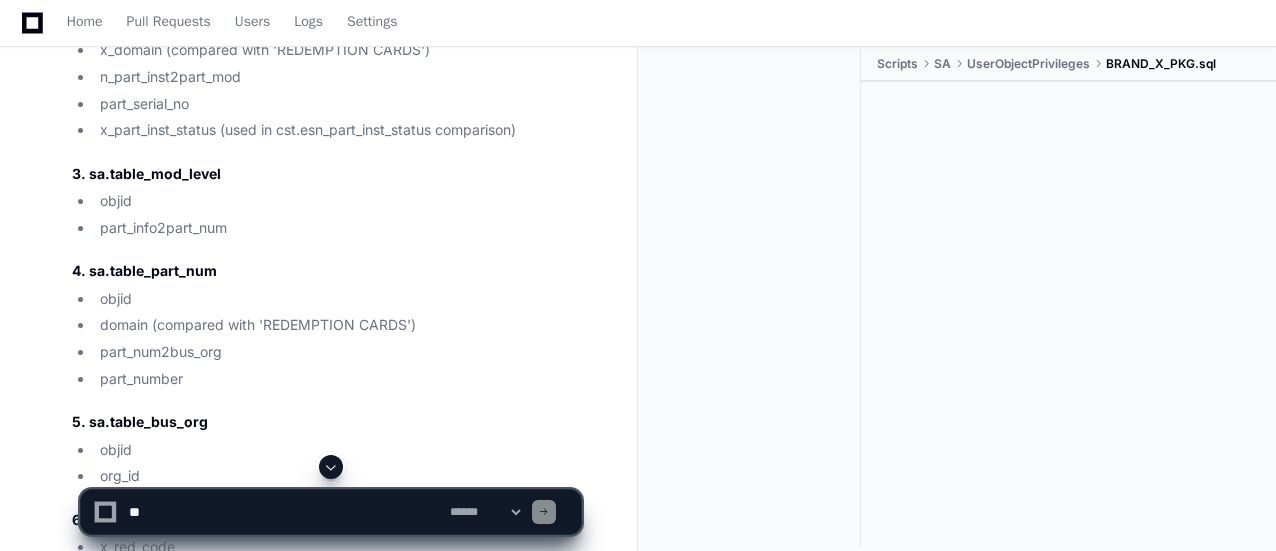 scroll, scrollTop: 4280, scrollLeft: 0, axis: vertical 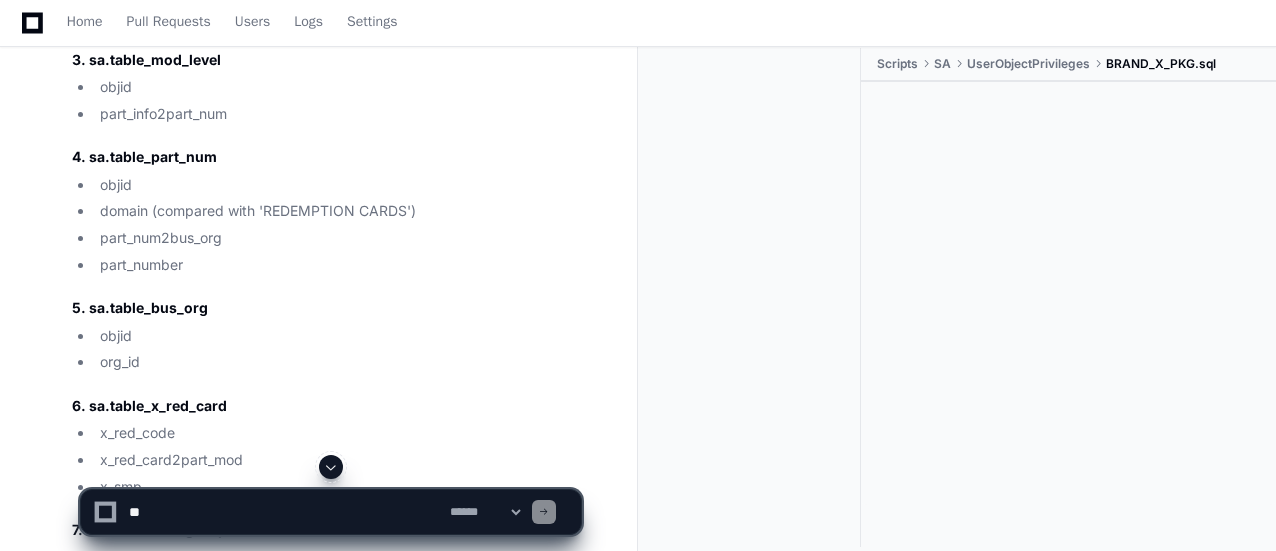 click 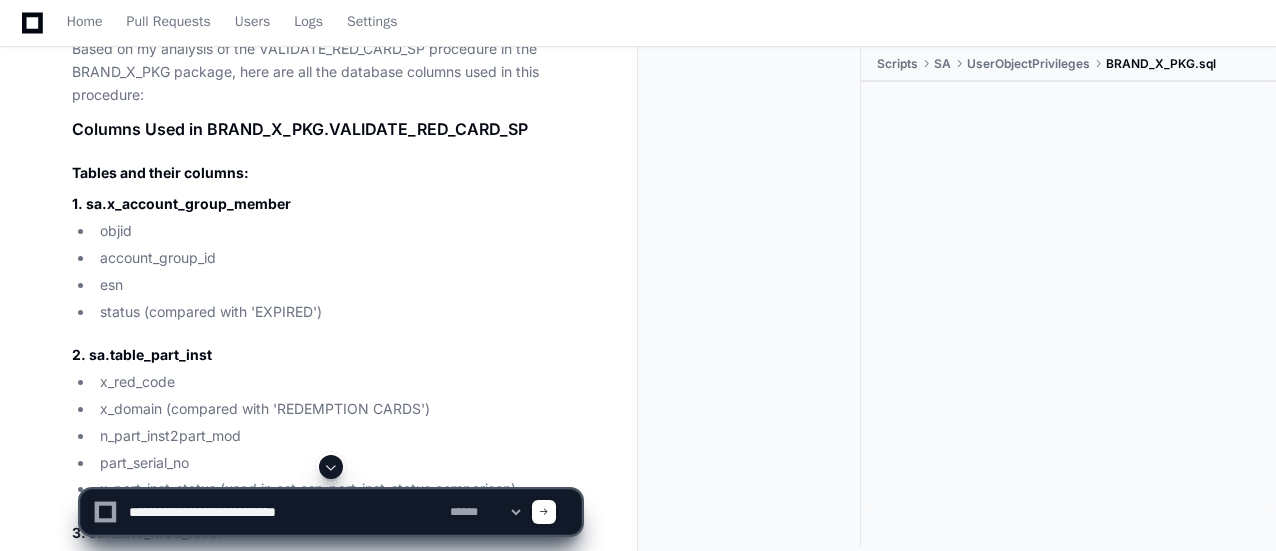 scroll, scrollTop: 3680, scrollLeft: 0, axis: vertical 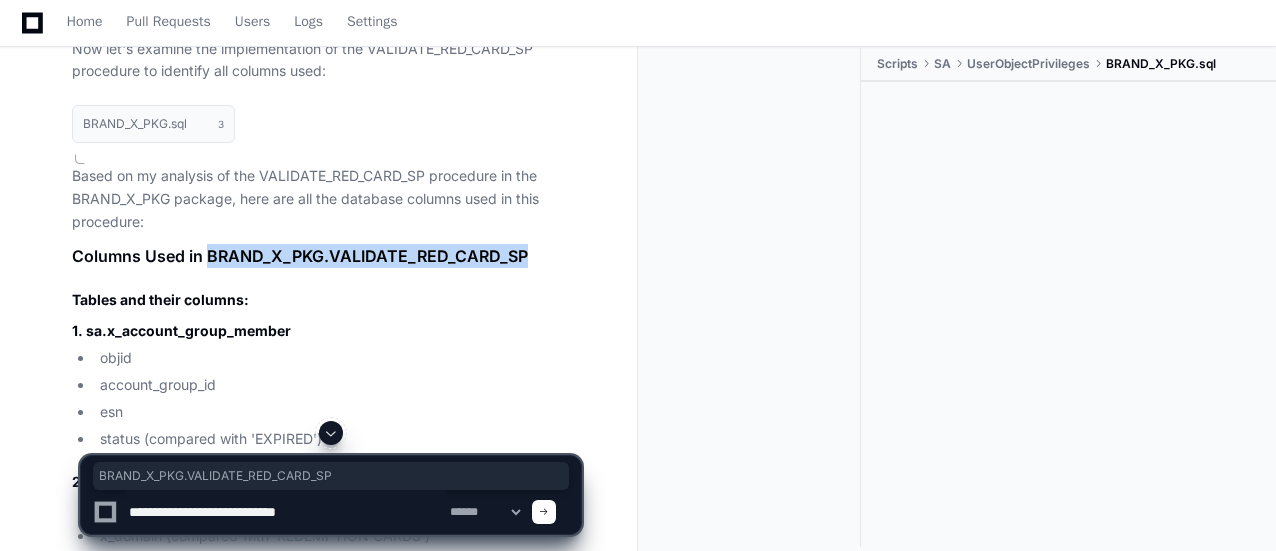 drag, startPoint x: 521, startPoint y: 251, endPoint x: 210, endPoint y: 245, distance: 311.05786 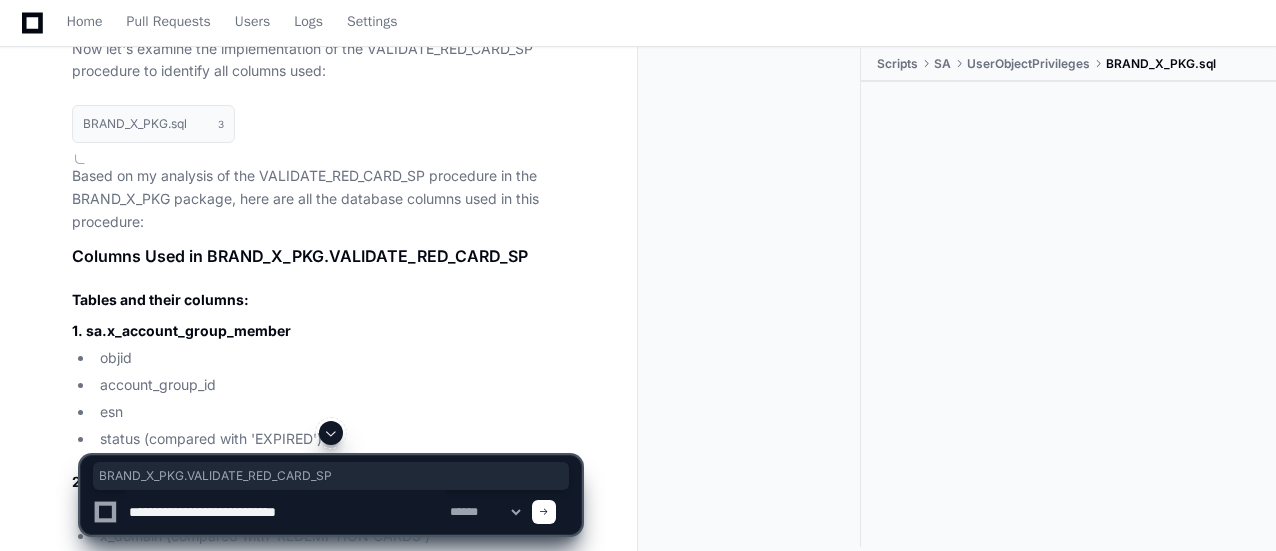 click 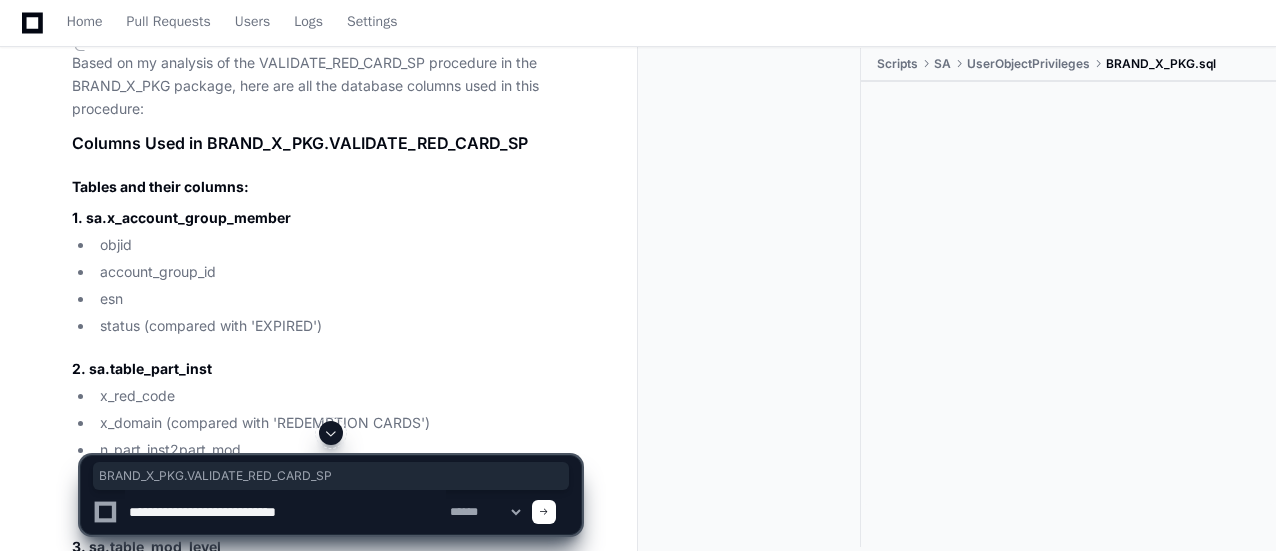scroll, scrollTop: 3880, scrollLeft: 0, axis: vertical 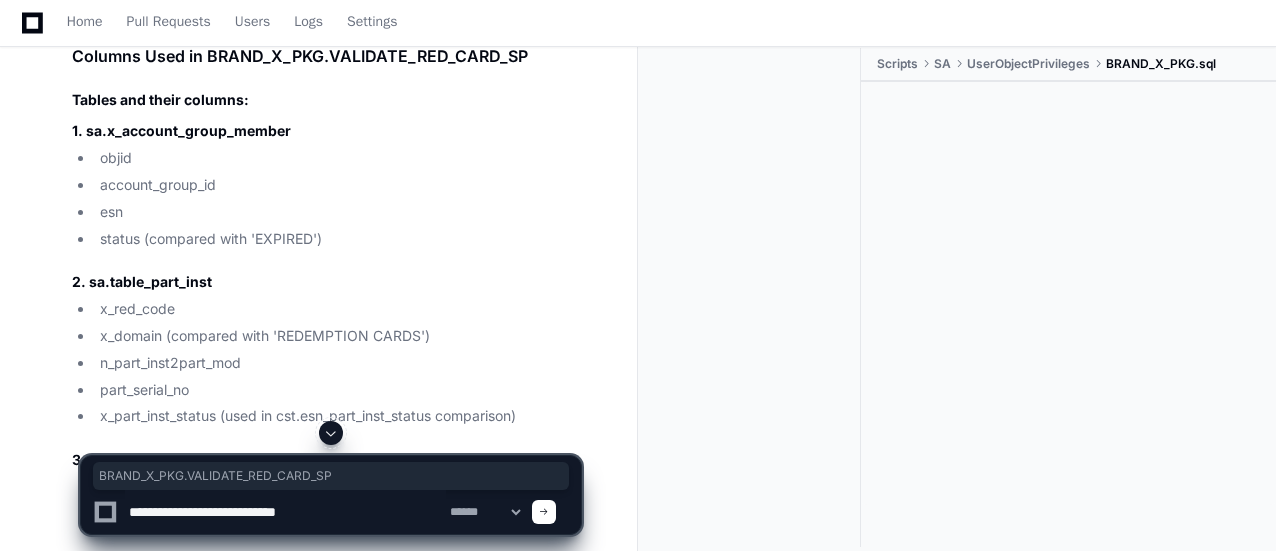 drag, startPoint x: 358, startPoint y: 514, endPoint x: 123, endPoint y: 512, distance: 235.00851 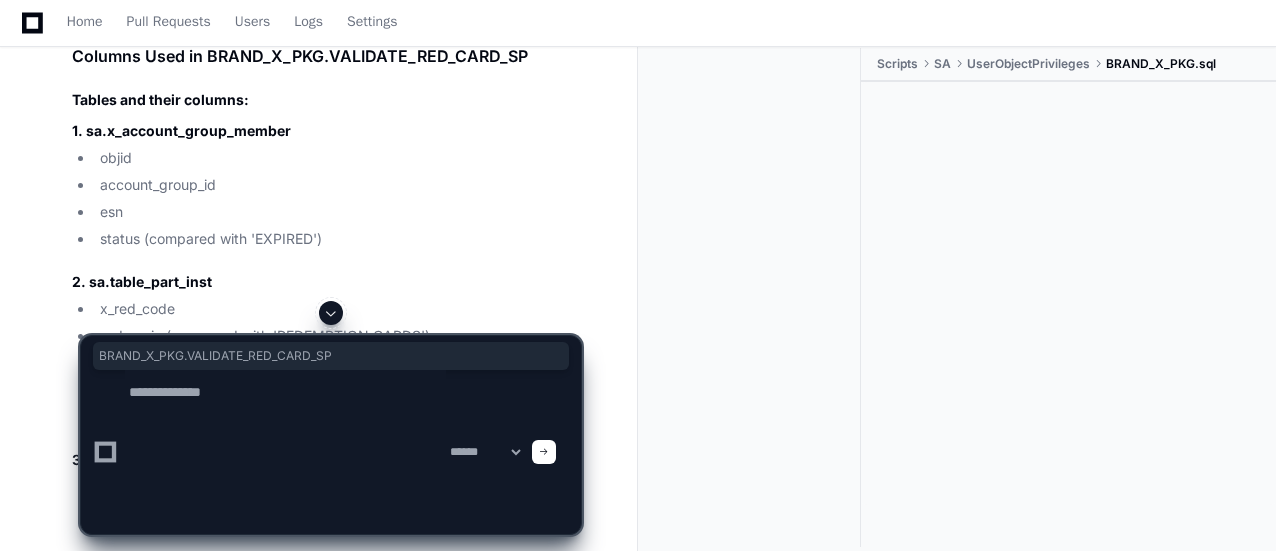 scroll, scrollTop: 0, scrollLeft: 0, axis: both 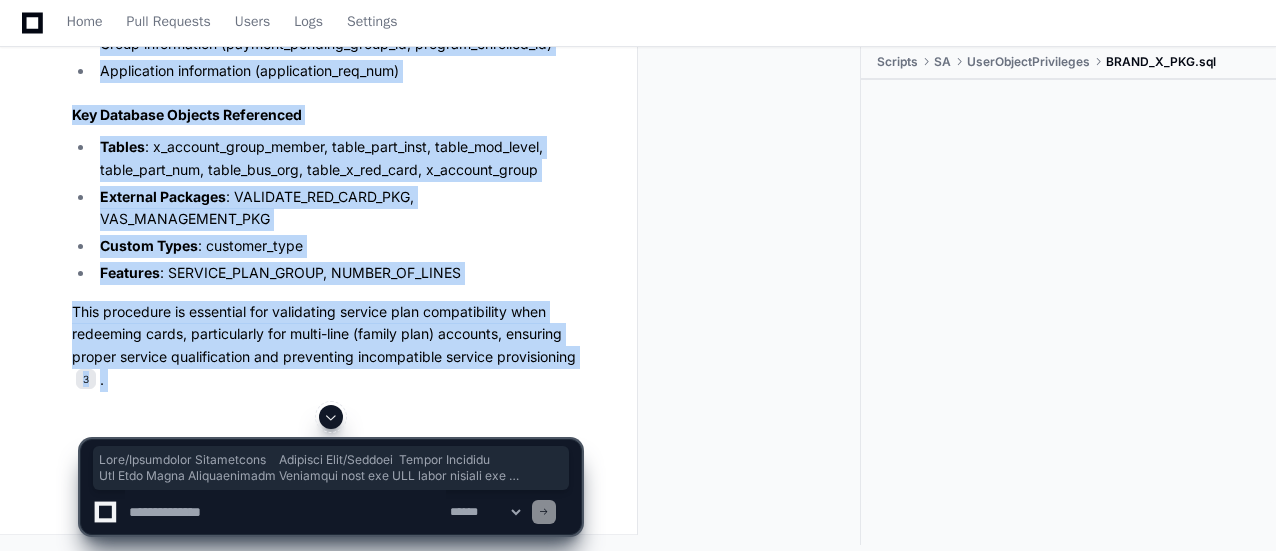 drag, startPoint x: 87, startPoint y: 257, endPoint x: 648, endPoint y: 169, distance: 567.86005 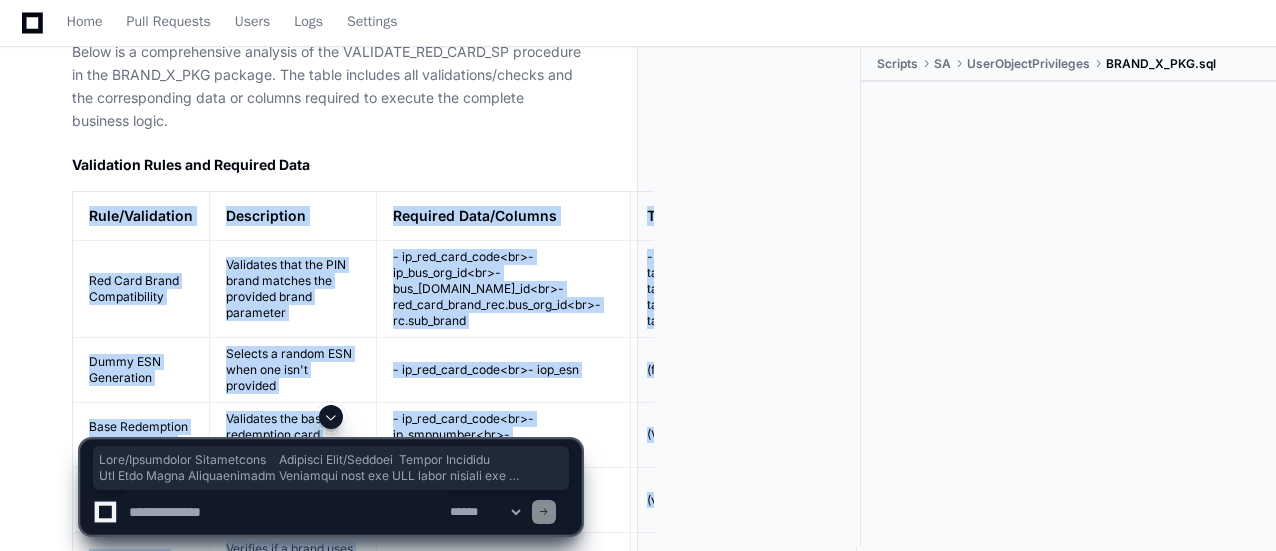 scroll, scrollTop: 6218, scrollLeft: 0, axis: vertical 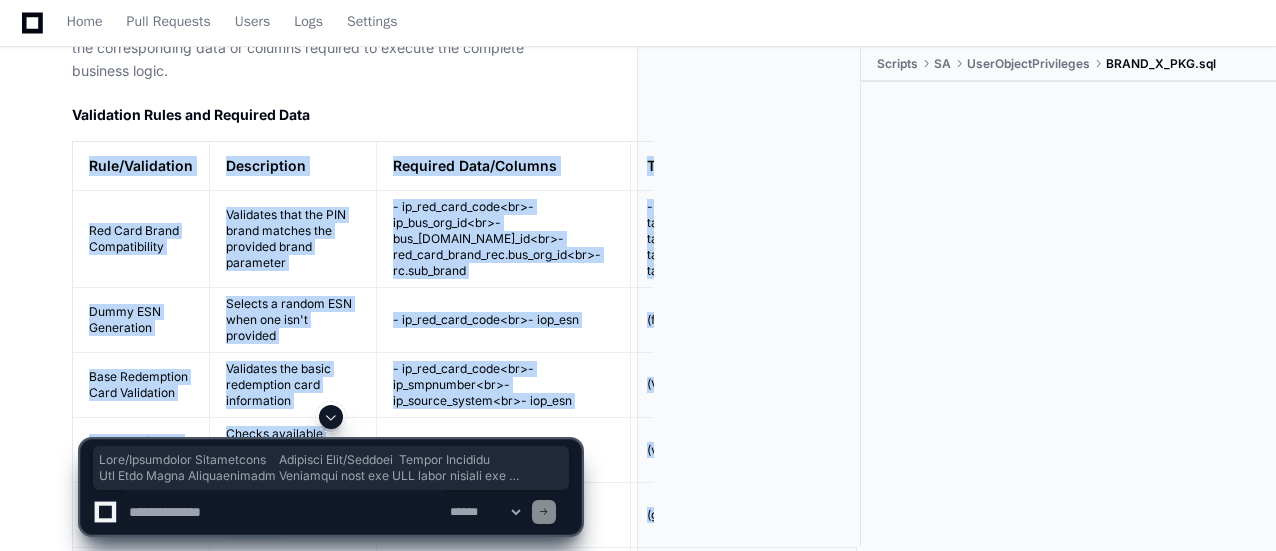 click on "- ip_red_card_code<br>- ip_bus_org_id<br>- bus_[DOMAIN_NAME]_id<br>- red_card_brand_rec.bus_org_id<br>- rc.sub_brand" 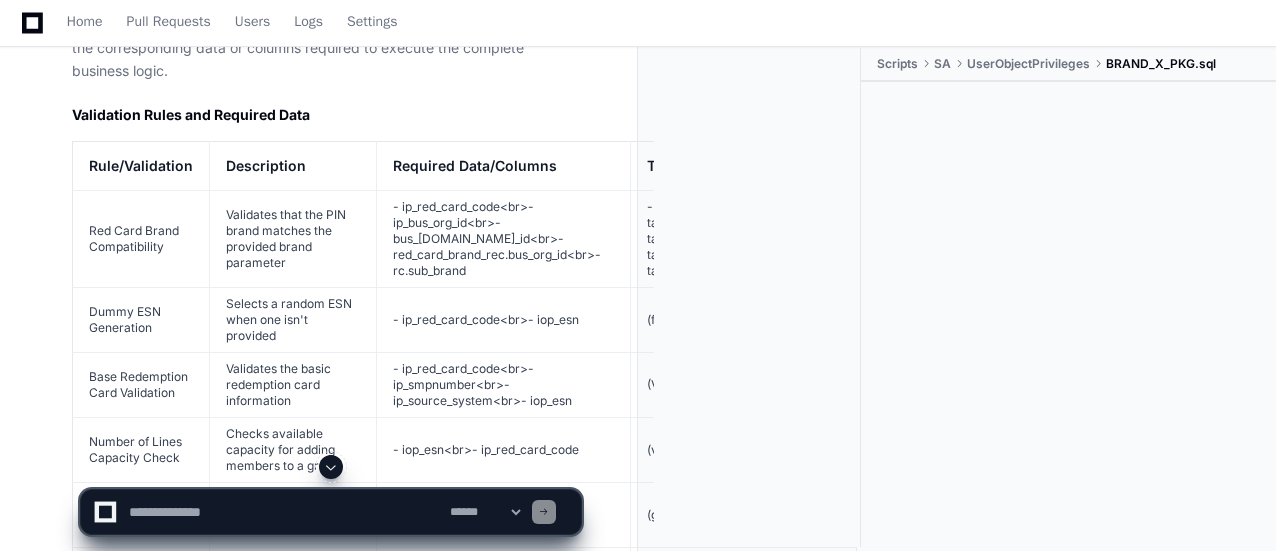 click on "- ip_red_card_code<br>- ip_bus_org_id<br>- bus_[DOMAIN_NAME]_id<br>- red_card_brand_rec.bus_org_id<br>- rc.sub_brand" 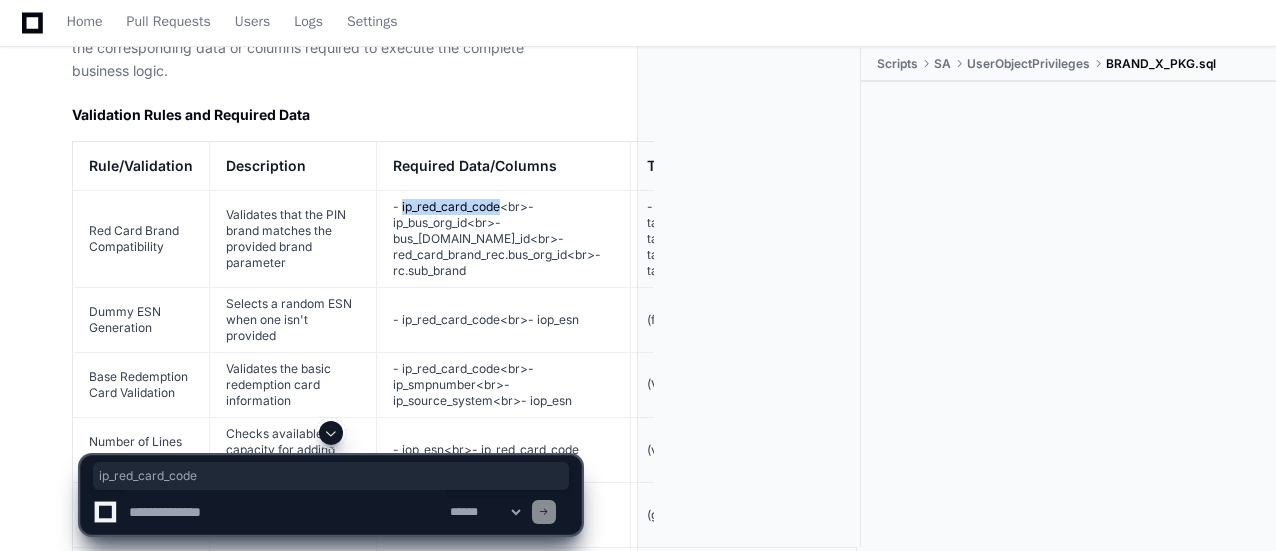 click on "- ip_red_card_code<br>- ip_bus_org_id<br>- bus_[DOMAIN_NAME]_id<br>- red_card_brand_rec.bus_org_id<br>- rc.sub_brand" 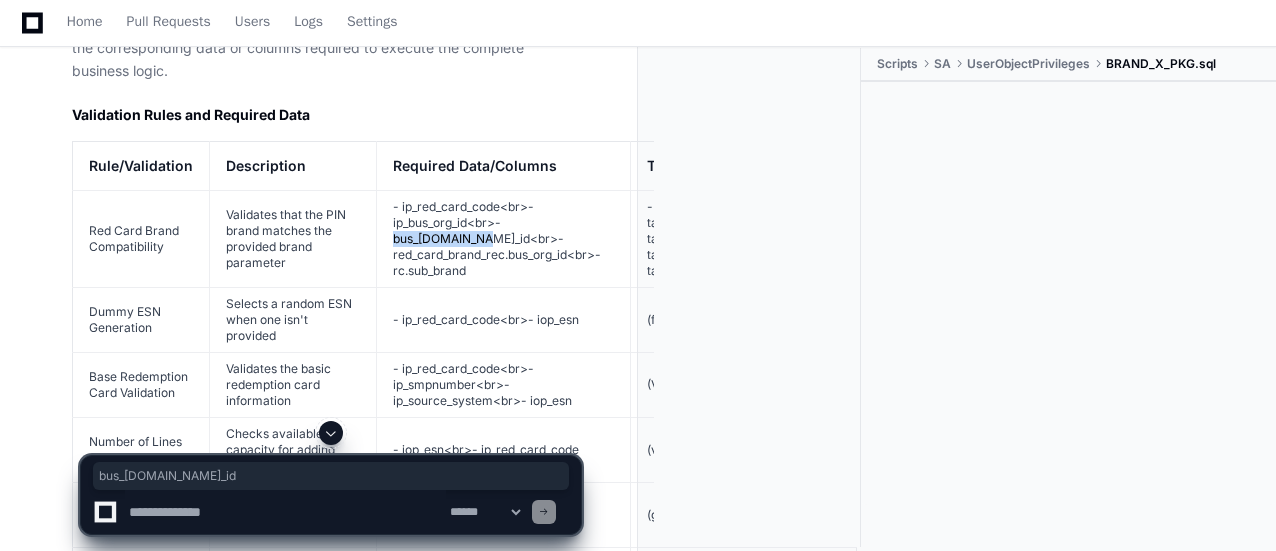 drag, startPoint x: 416, startPoint y: 241, endPoint x: 330, endPoint y: 241, distance: 86 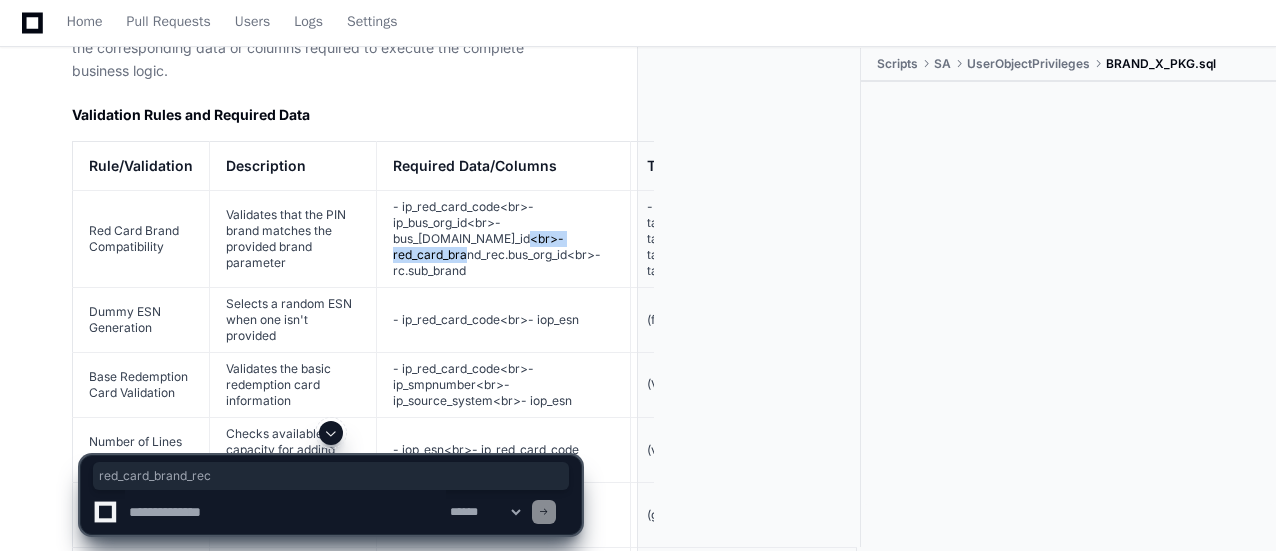 drag, startPoint x: 446, startPoint y: 257, endPoint x: 335, endPoint y: 262, distance: 111.11256 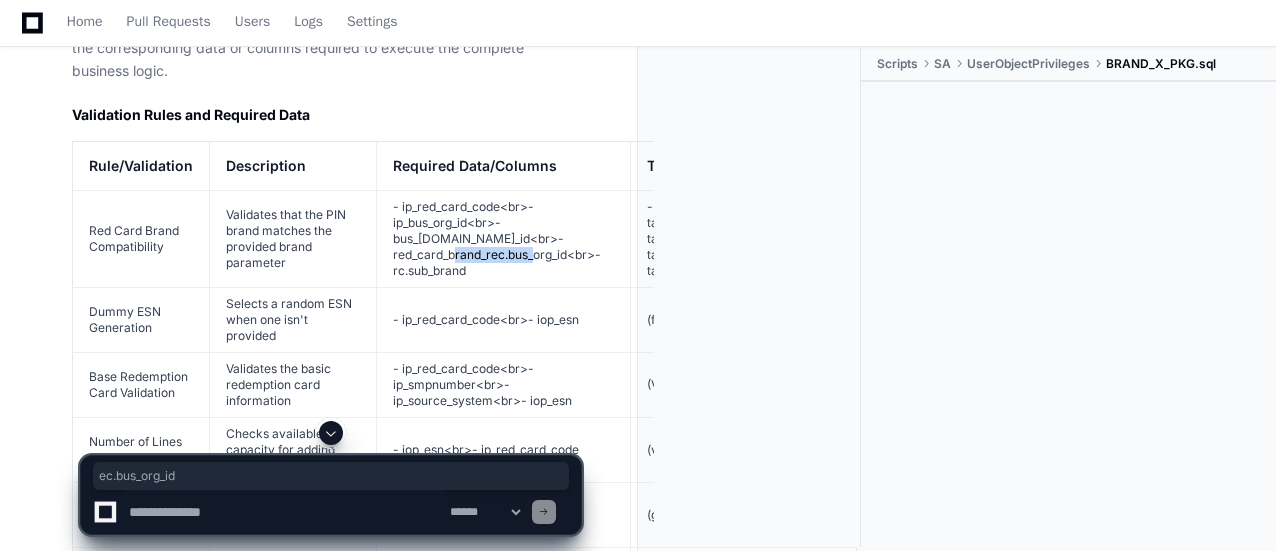 drag, startPoint x: 509, startPoint y: 257, endPoint x: 434, endPoint y: 257, distance: 75 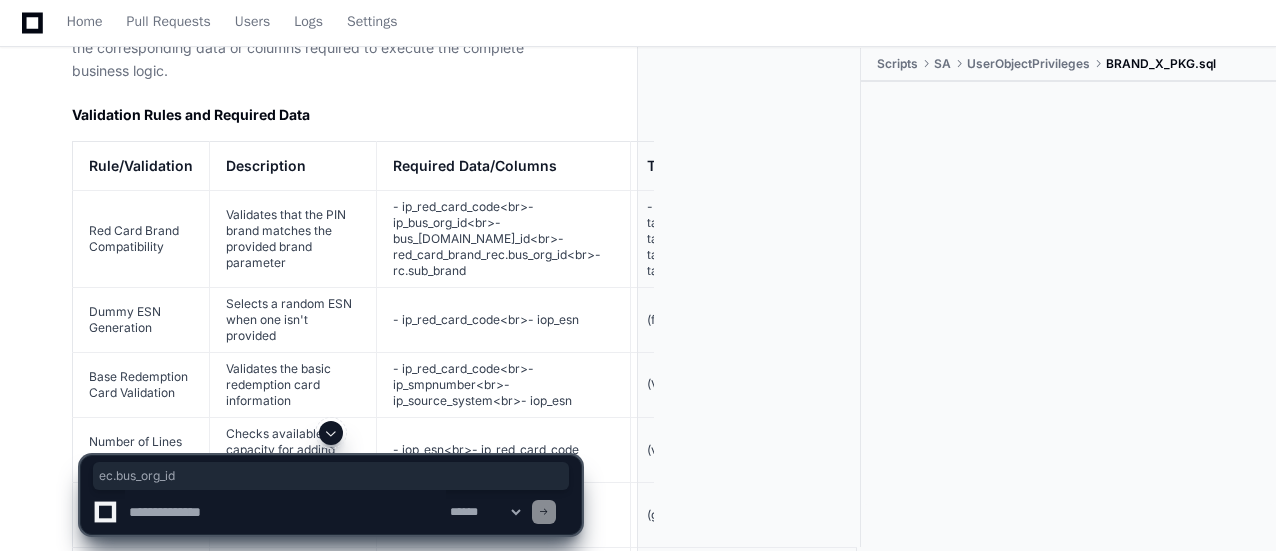 click on "- ip_red_card_code<br>- ip_bus_org_id<br>- bus_[DOMAIN_NAME]_id<br>- red_card_brand_rec.bus_org_id<br>- rc.sub_brand" 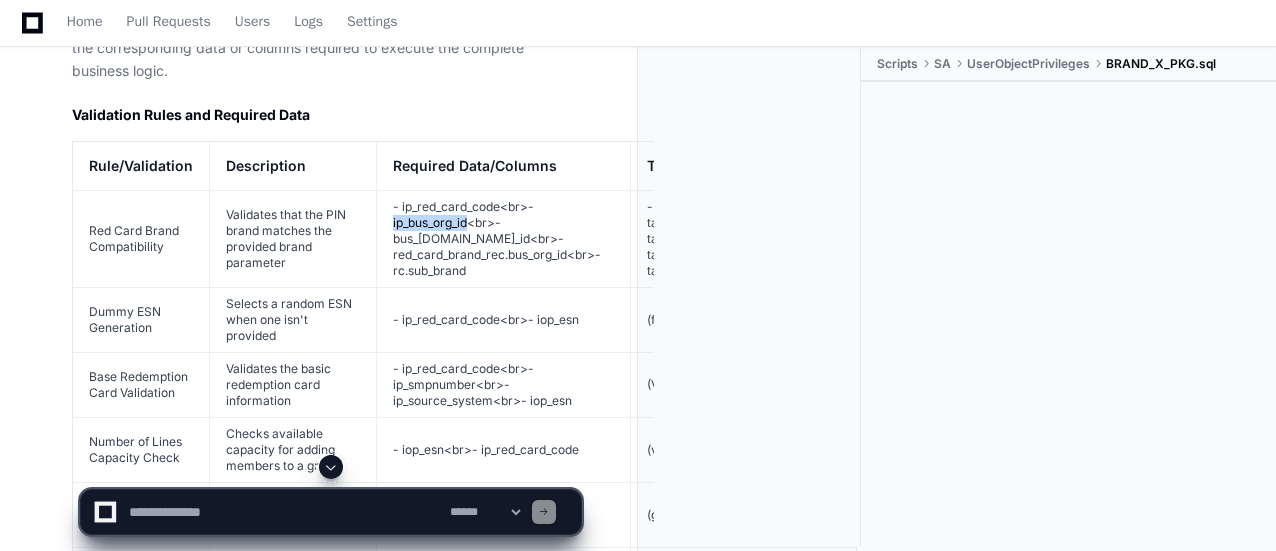 click on "- ip_red_card_code<br>- ip_bus_org_id<br>- bus_[DOMAIN_NAME]_id<br>- red_card_brand_rec.bus_org_id<br>- rc.sub_brand" 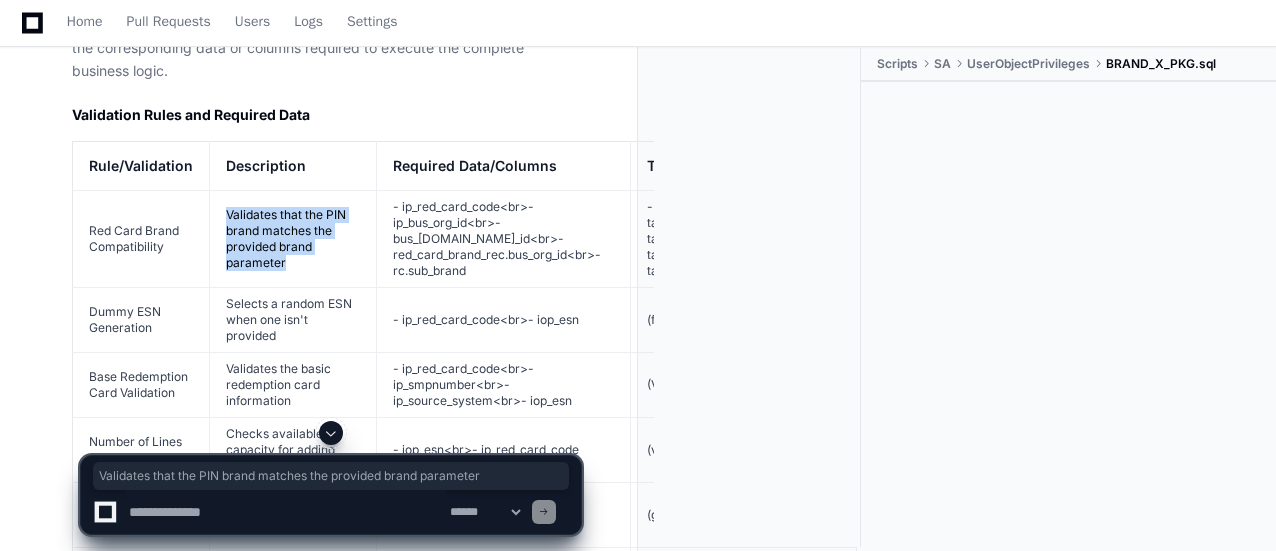 drag, startPoint x: 285, startPoint y: 281, endPoint x: 222, endPoint y: 200, distance: 102.61579 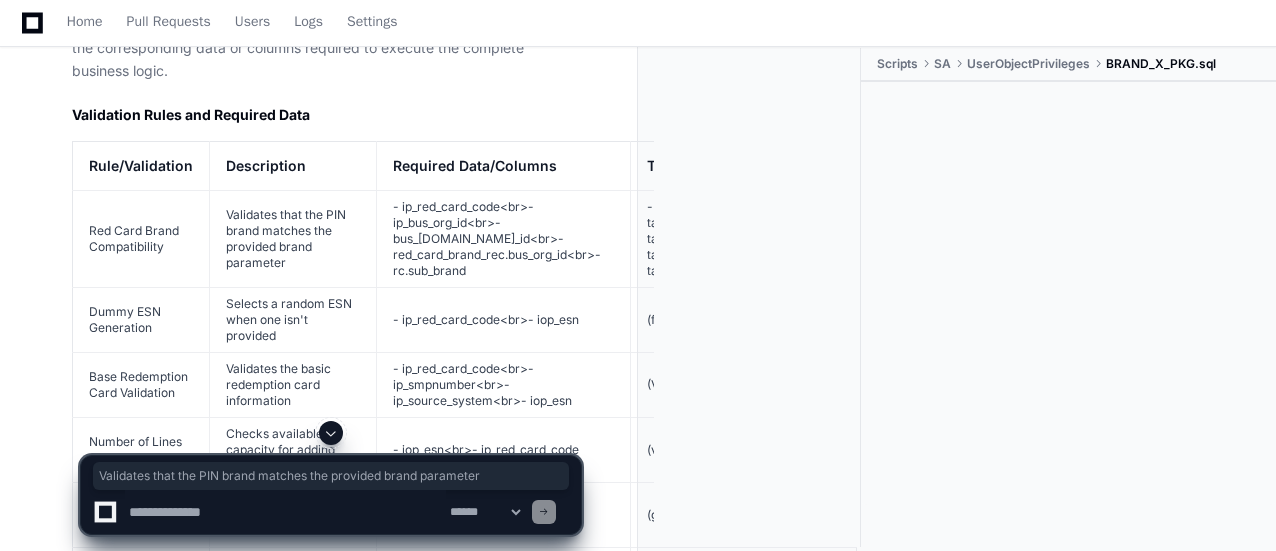 click on "- ip_red_card_code<br>- ip_bus_org_id<br>- bus_[DOMAIN_NAME]_id<br>- red_card_brand_rec.bus_org_id<br>- rc.sub_brand" 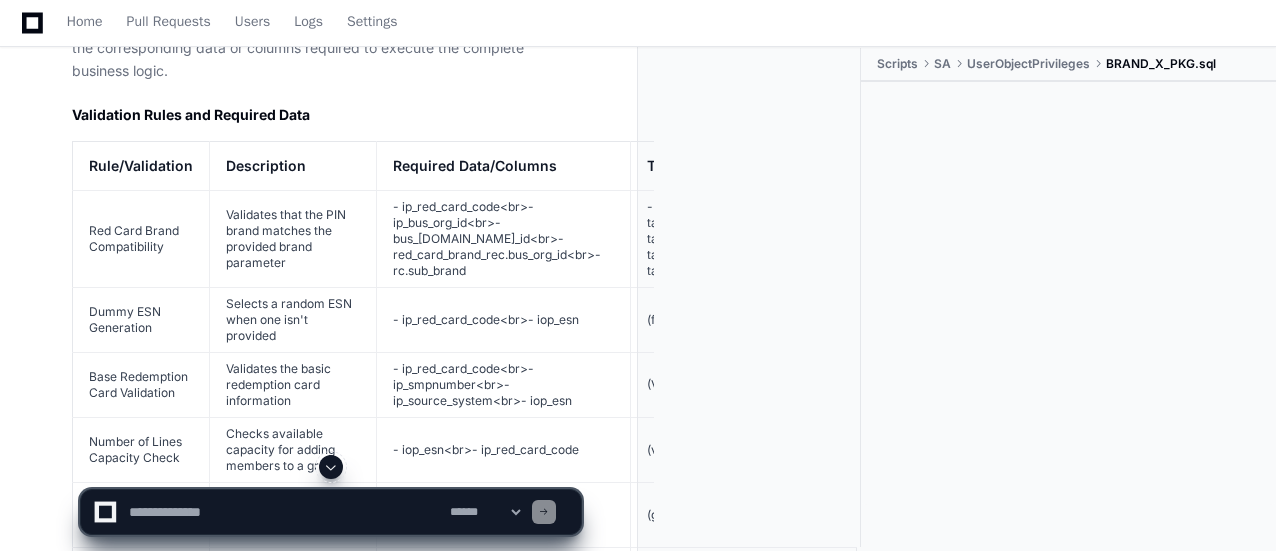 click on "- ip_red_card_code<br>- ip_bus_org_id<br>- bus_[DOMAIN_NAME]_id<br>- red_card_brand_rec.bus_org_id<br>- rc.sub_brand" 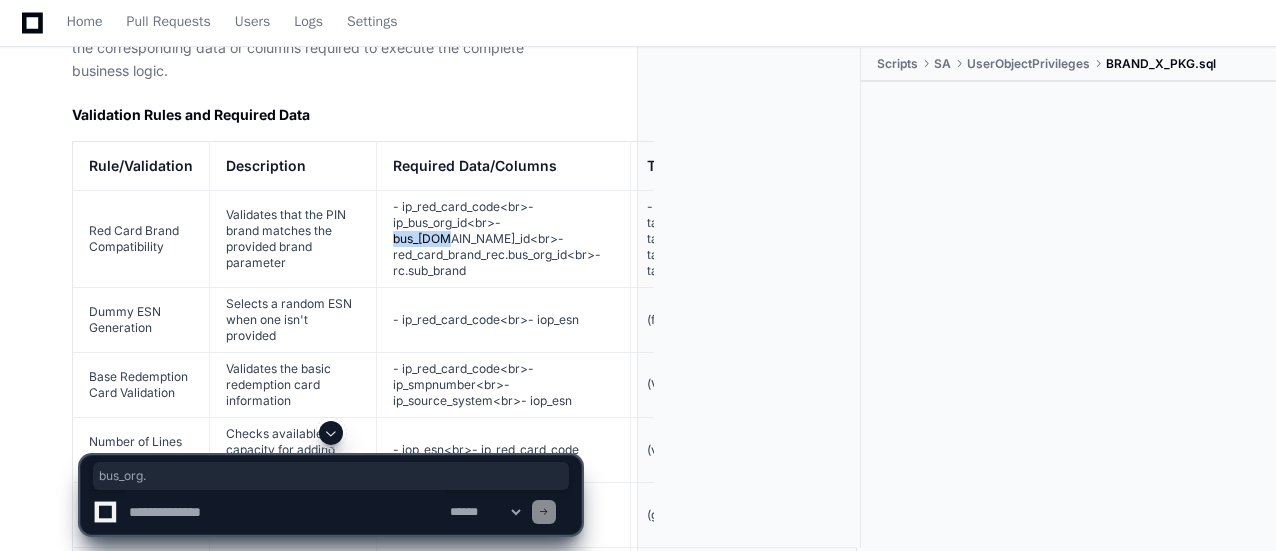 drag, startPoint x: 337, startPoint y: 241, endPoint x: 385, endPoint y: 245, distance: 48.166378 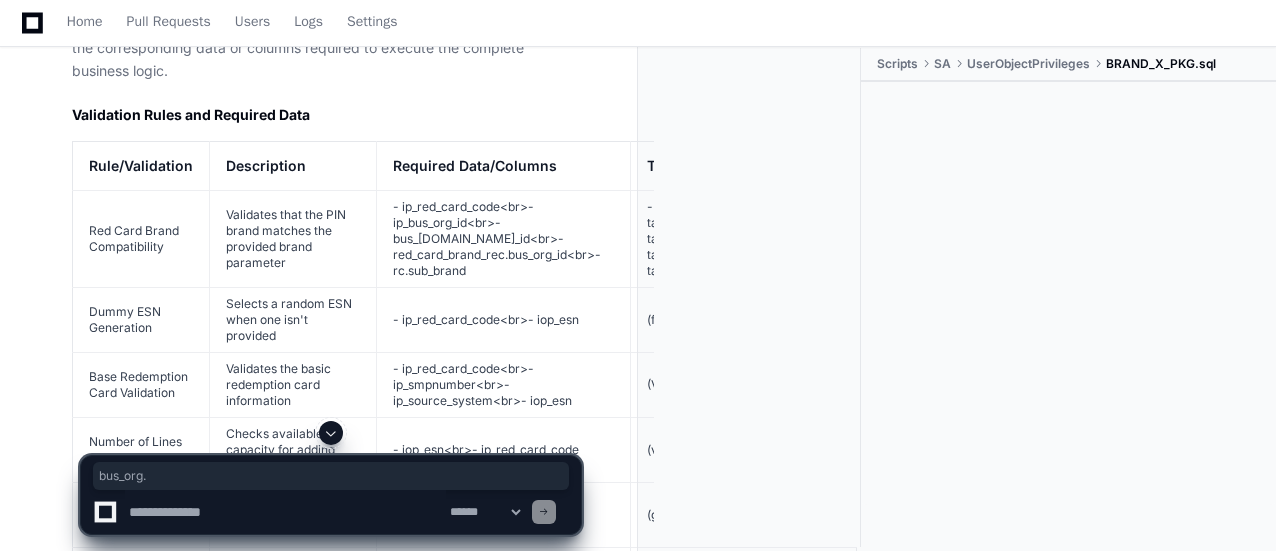click on "- ip_red_card_code<br>- ip_bus_org_id<br>- bus_[DOMAIN_NAME]_id<br>- red_card_brand_rec.bus_org_id<br>- rc.sub_brand" 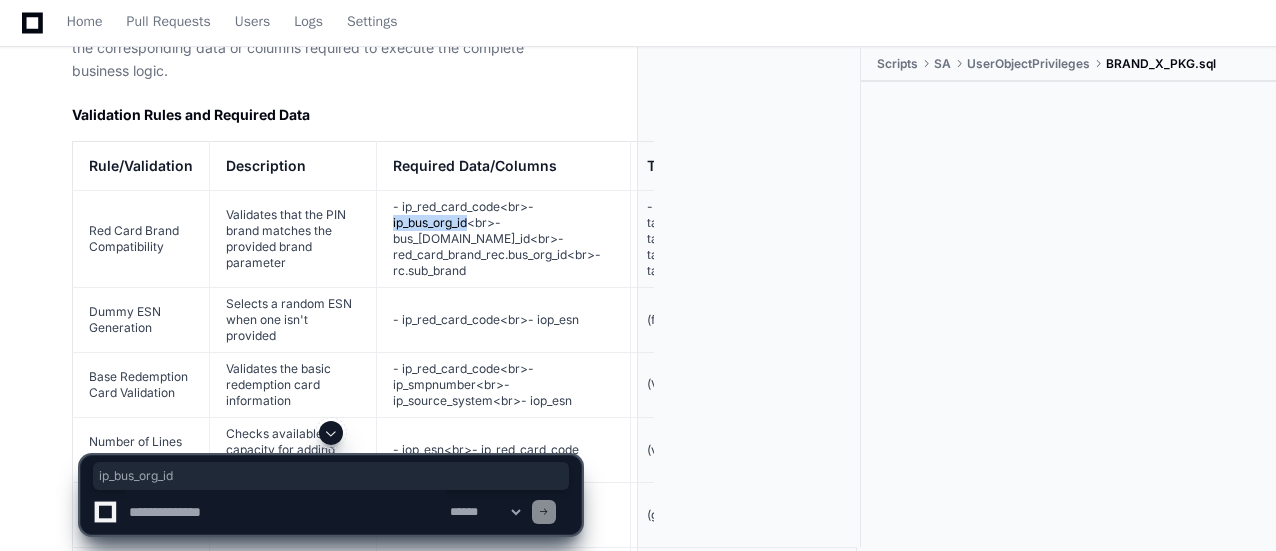 drag, startPoint x: 333, startPoint y: 225, endPoint x: 414, endPoint y: 229, distance: 81.09871 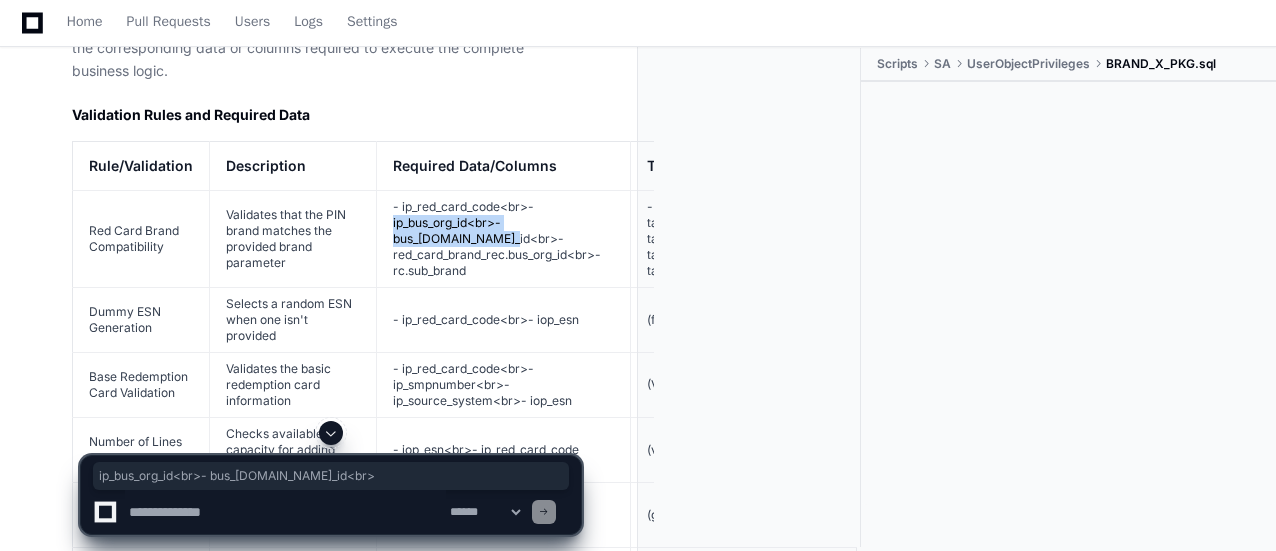 drag, startPoint x: 448, startPoint y: 241, endPoint x: 334, endPoint y: 231, distance: 114.43776 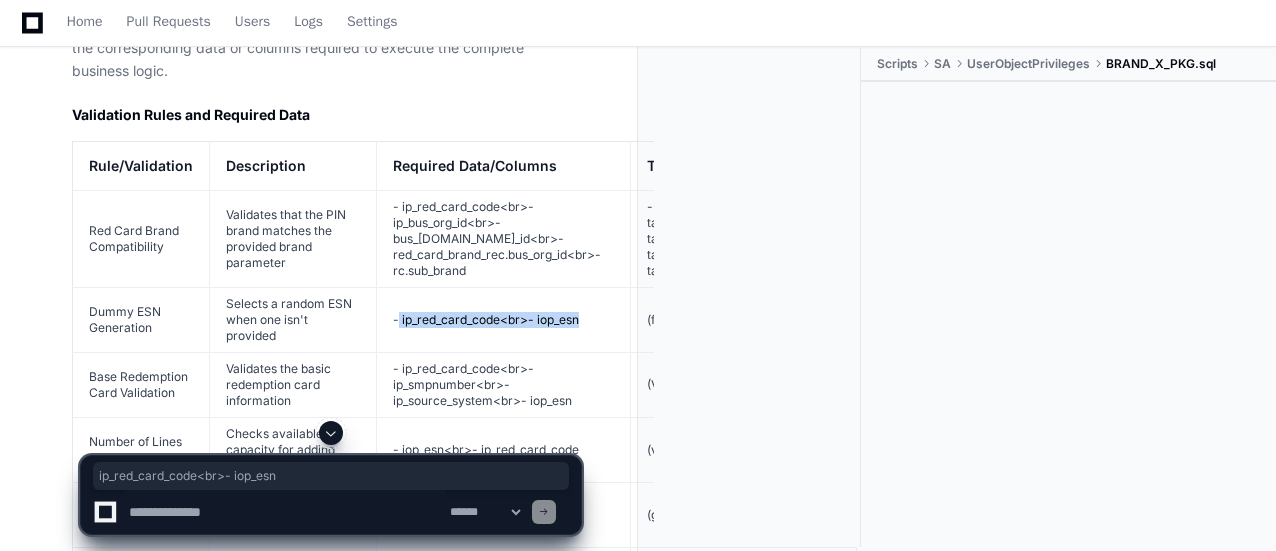 drag, startPoint x: 522, startPoint y: 341, endPoint x: 339, endPoint y: 339, distance: 183.01093 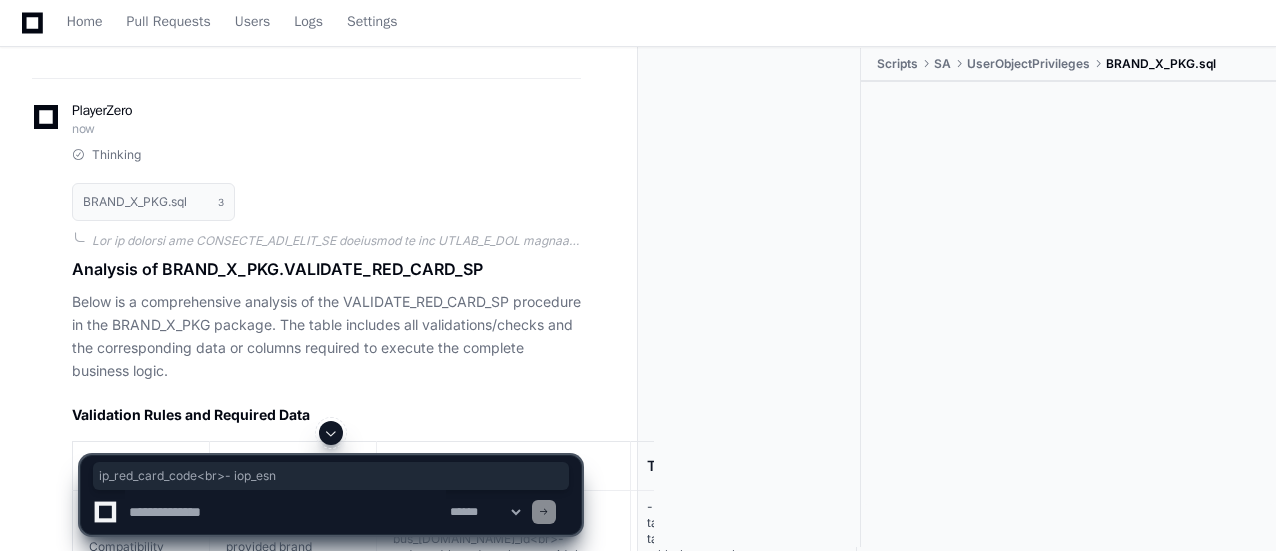 scroll, scrollTop: 6018, scrollLeft: 0, axis: vertical 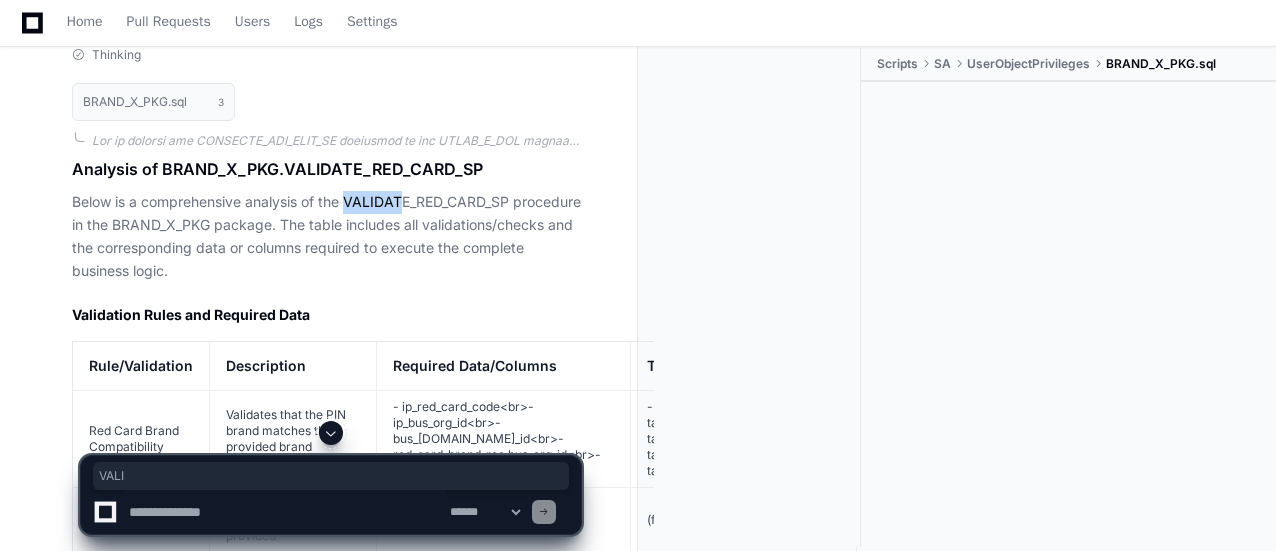 drag, startPoint x: 350, startPoint y: 193, endPoint x: 402, endPoint y: 200, distance: 52.46904 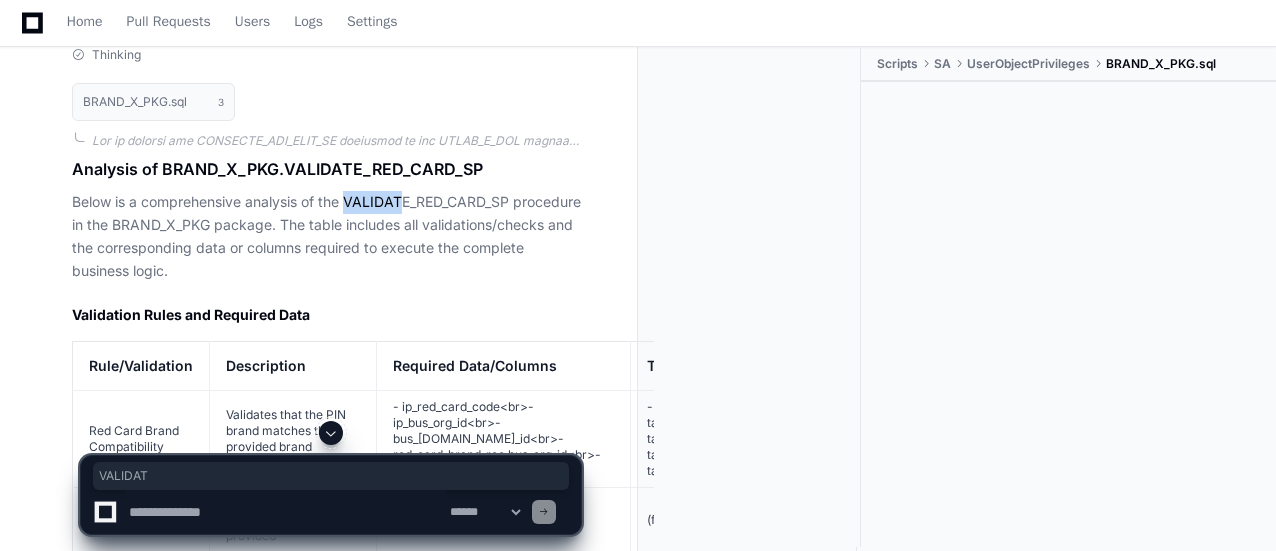 click on "Below is a comprehensive analysis of the VALIDATE_RED_CARD_SP procedure in the BRAND_X_PKG package. The table includes all validations/checks and the corresponding data or columns required to execute the complete business logic." 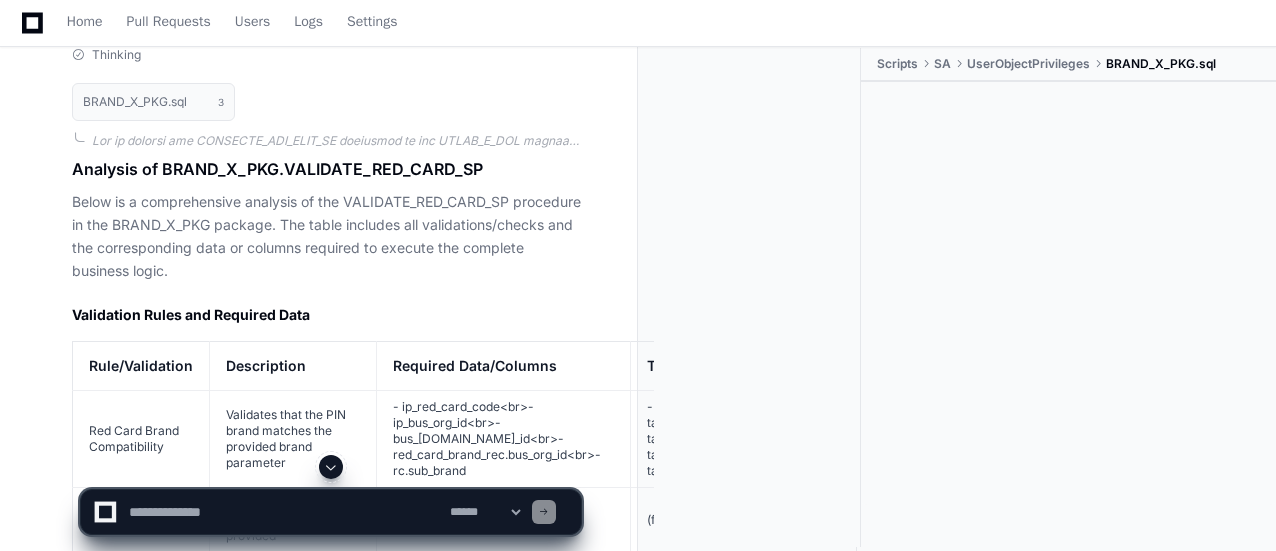 click on "Below is a comprehensive analysis of the VALIDATE_RED_CARD_SP procedure in the BRAND_X_PKG package. The table includes all validations/checks and the corresponding data or columns required to execute the complete business logic." 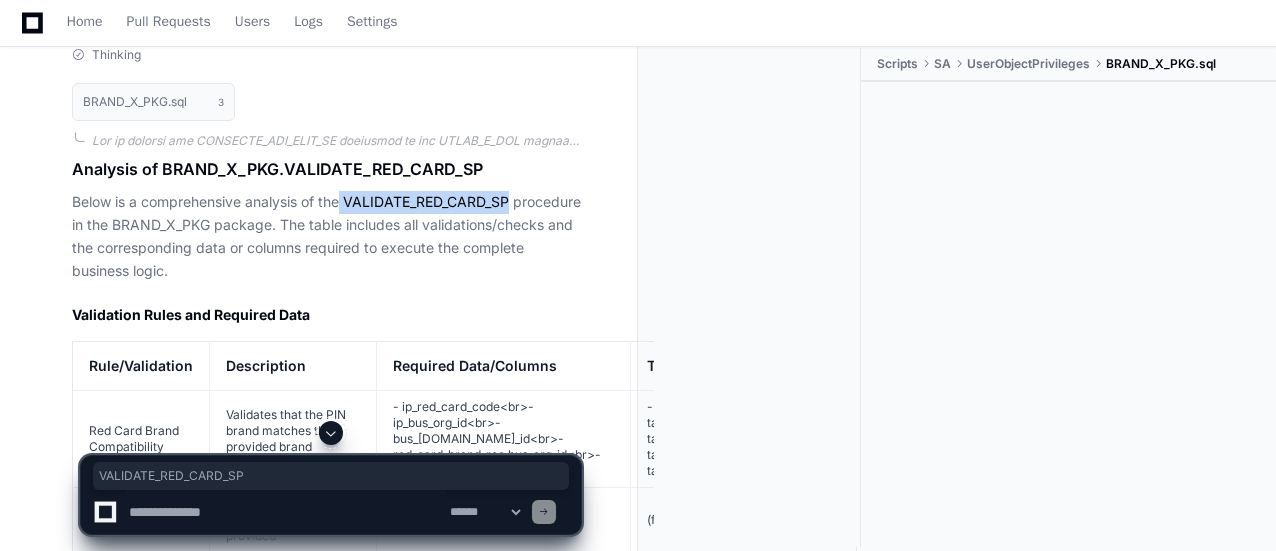 drag, startPoint x: 515, startPoint y: 197, endPoint x: 343, endPoint y: 199, distance: 172.01163 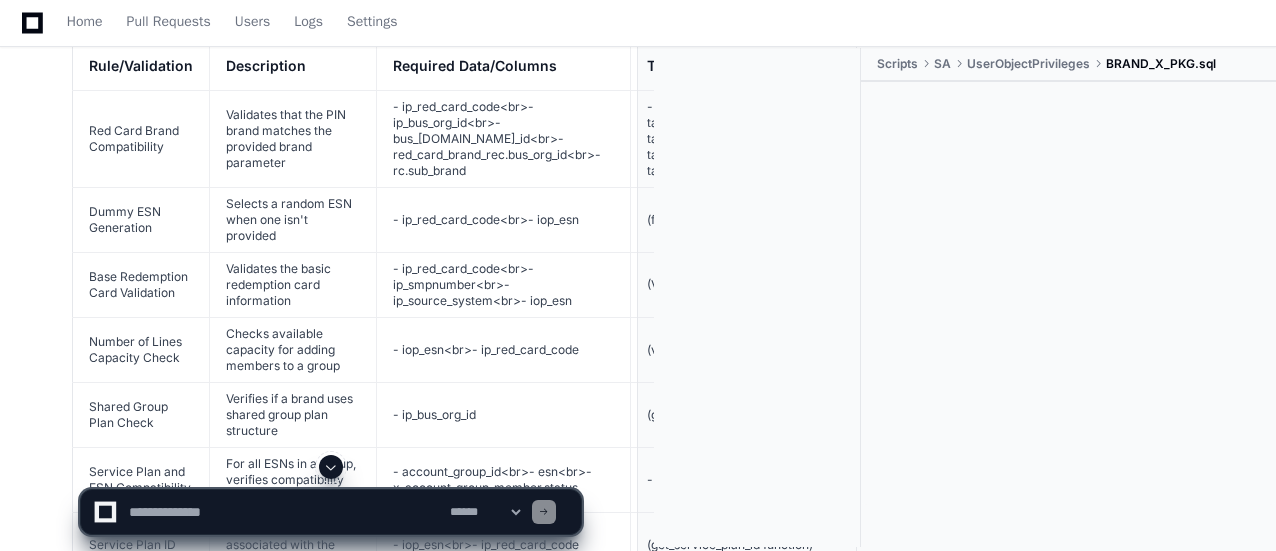 click on "Validates the basic redemption card information" 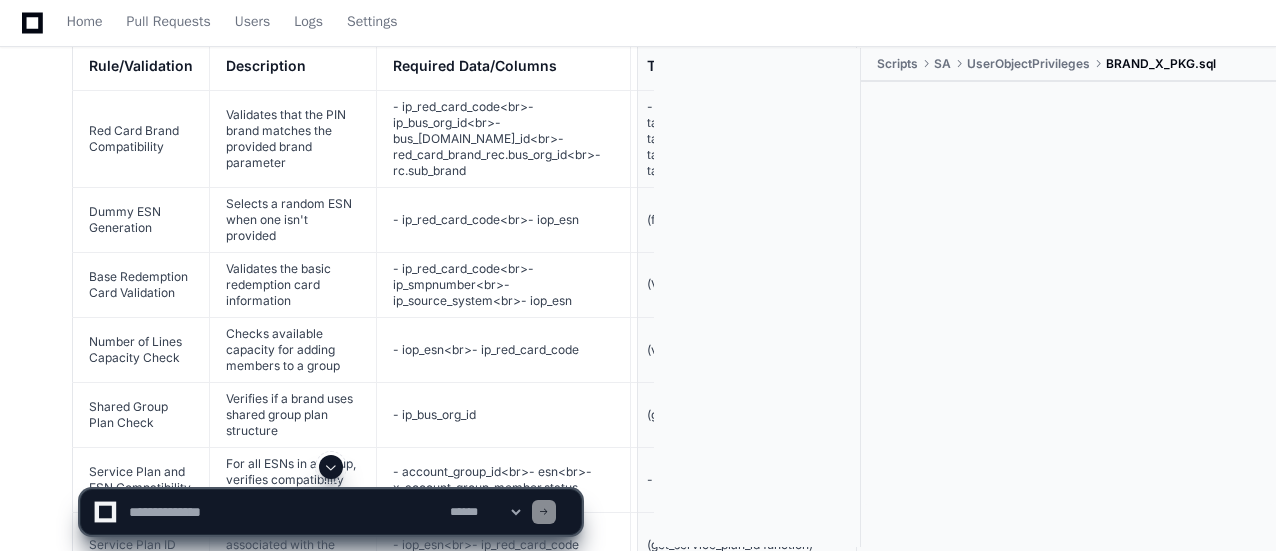 click on "(VALIDATE_RED_CARD_PKG.main)" 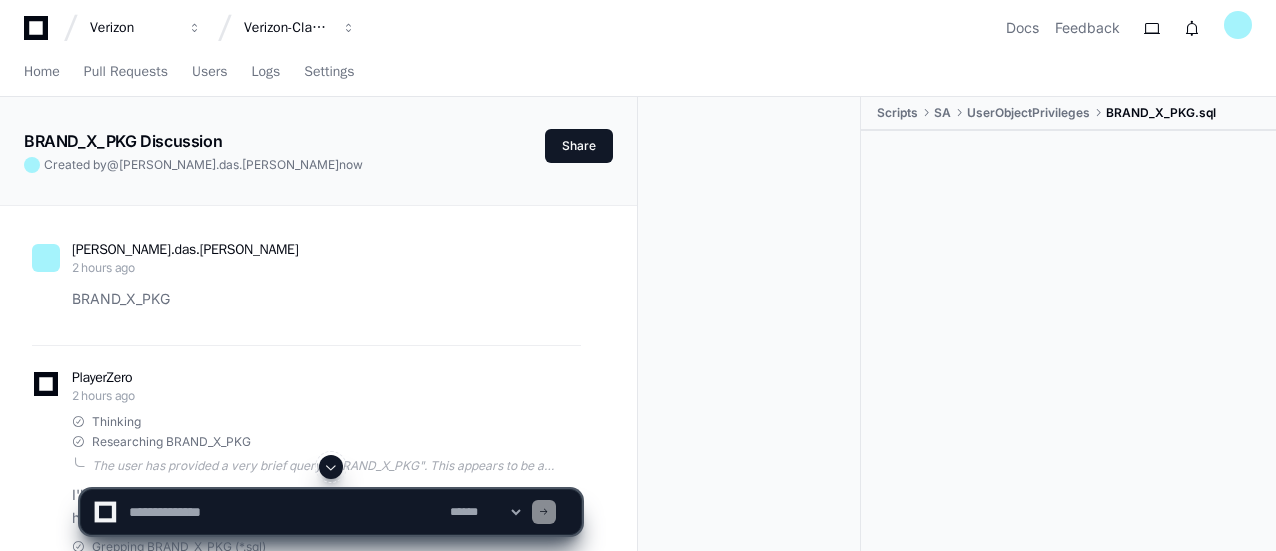 scroll, scrollTop: 0, scrollLeft: 0, axis: both 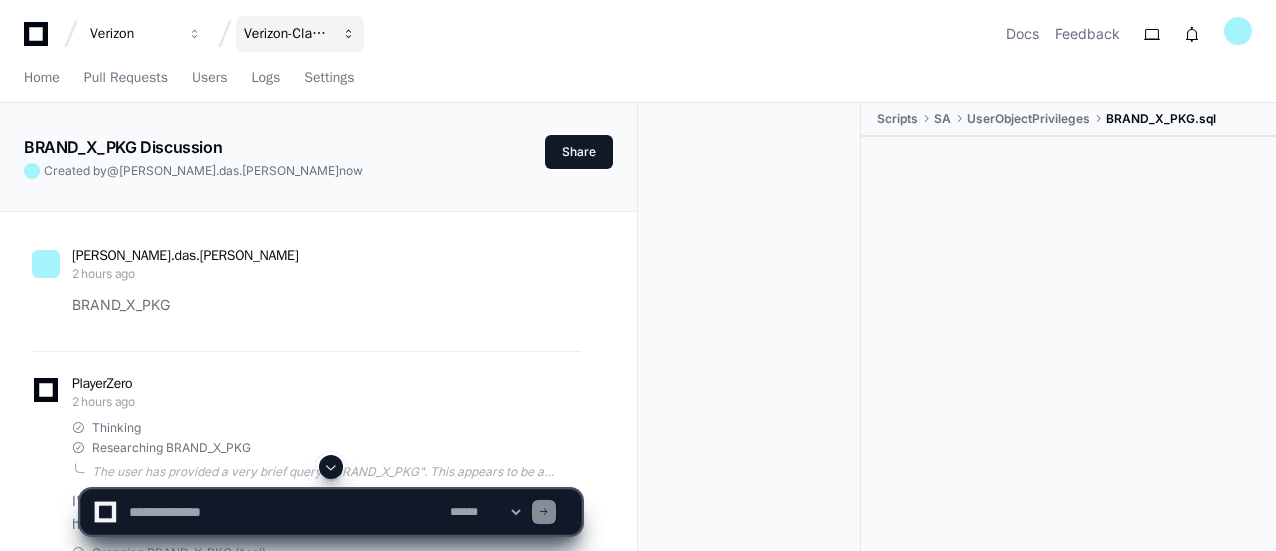 click on "Verizon-Clarify-Service-Qualifications" at bounding box center (133, 34) 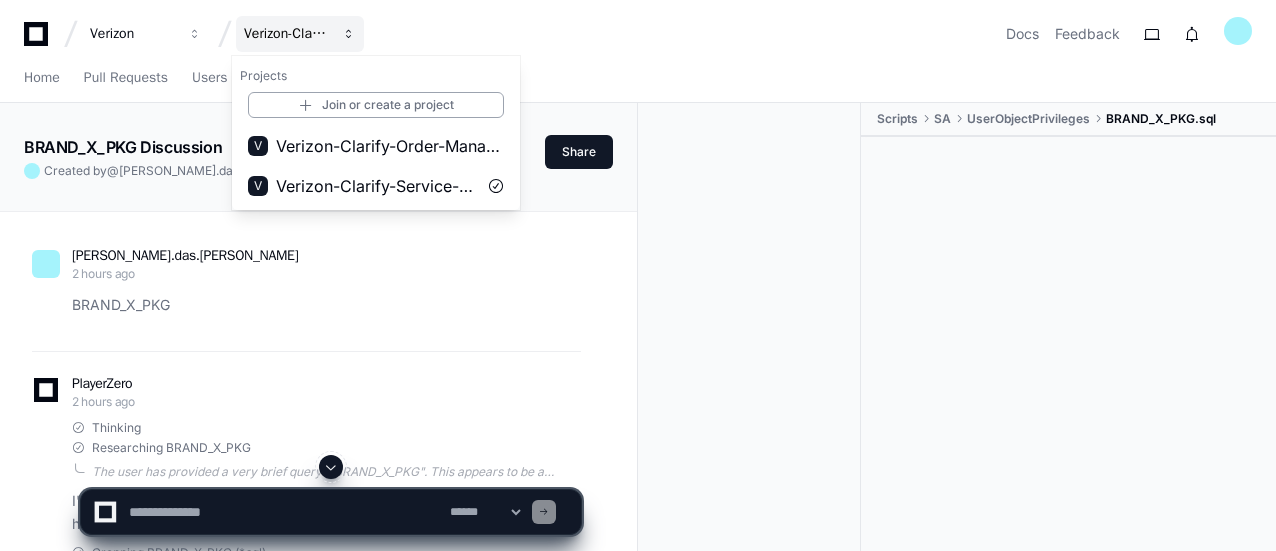 click at bounding box center [349, 34] 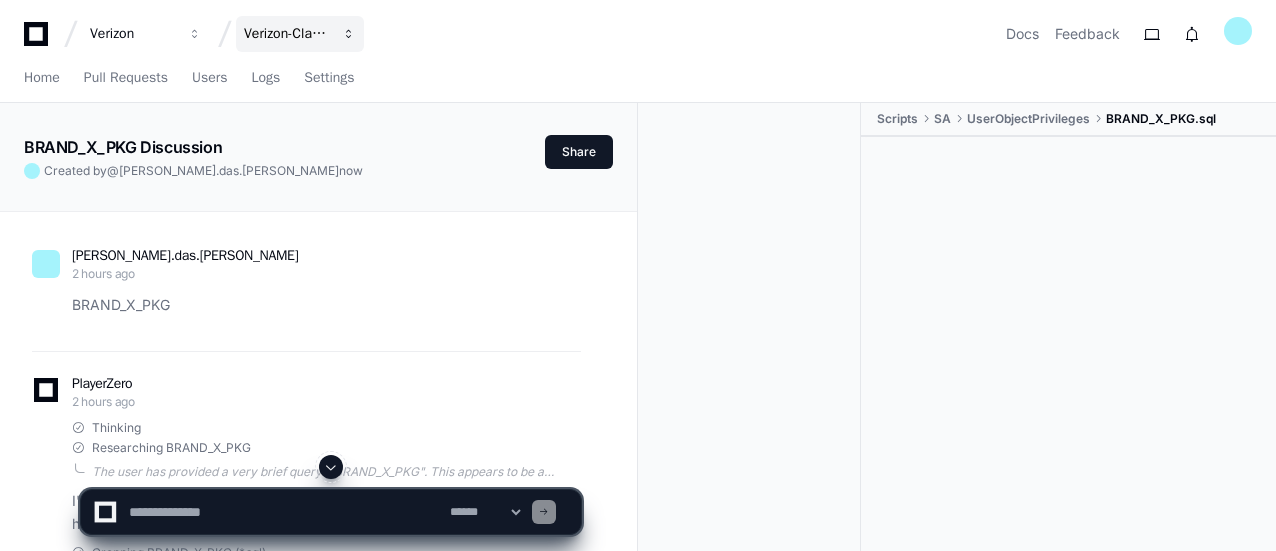 click at bounding box center (195, 34) 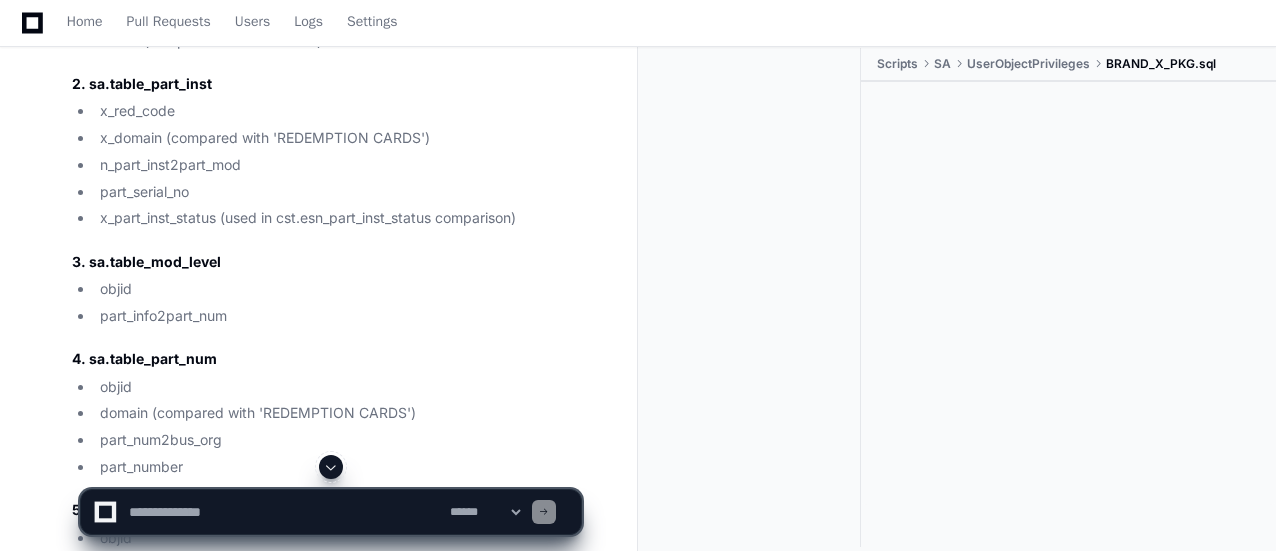 scroll, scrollTop: 4100, scrollLeft: 0, axis: vertical 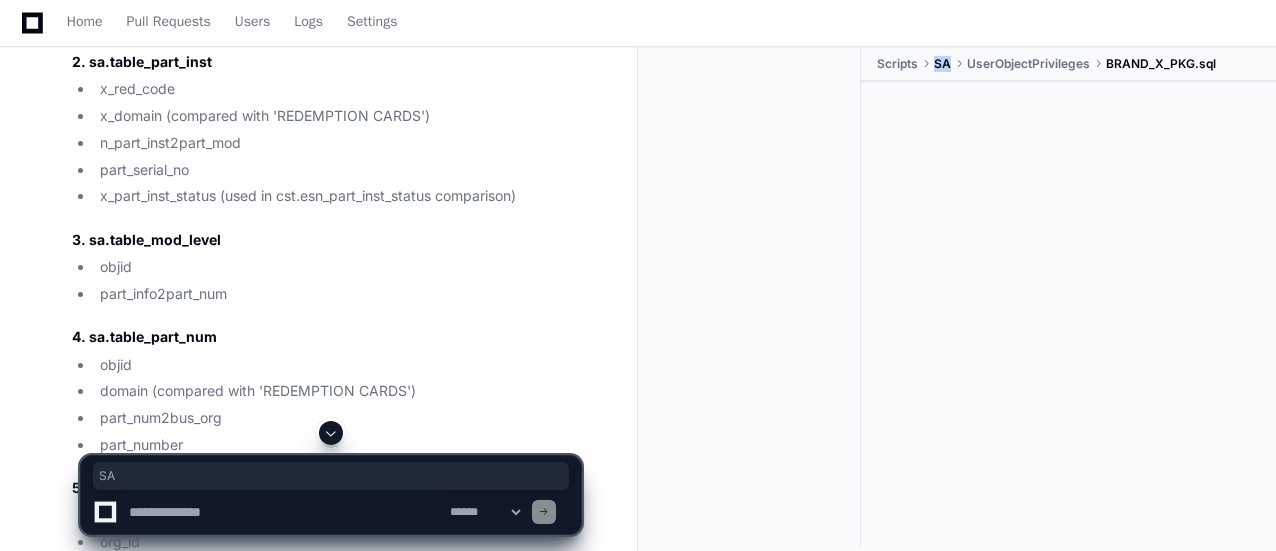 drag, startPoint x: 955, startPoint y: 61, endPoint x: 924, endPoint y: 62, distance: 31.016125 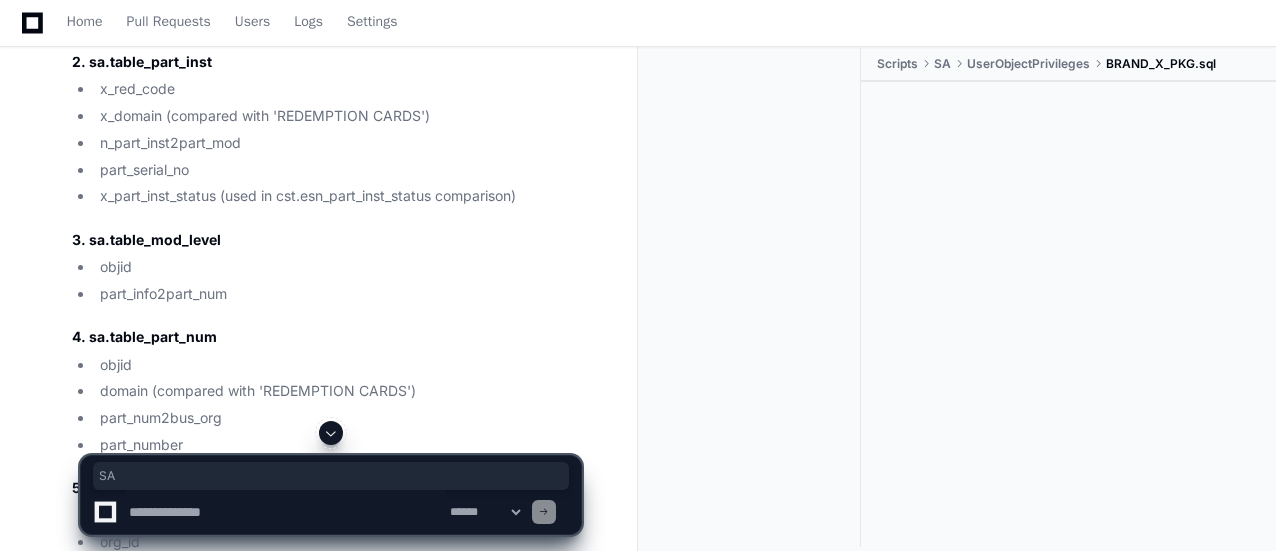 click 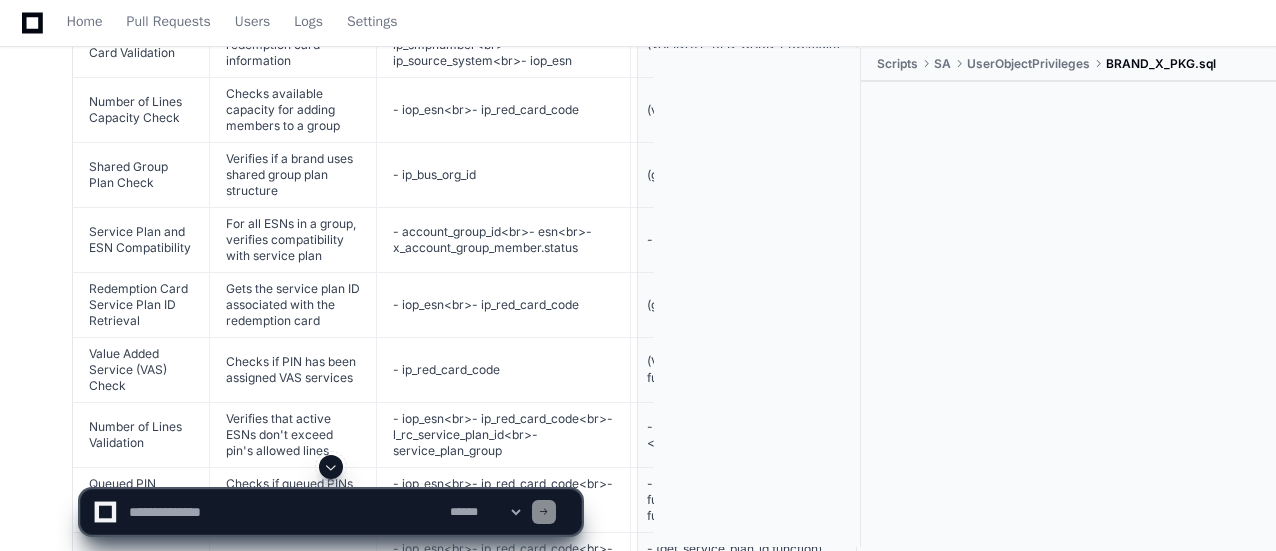 scroll, scrollTop: 6800, scrollLeft: 0, axis: vertical 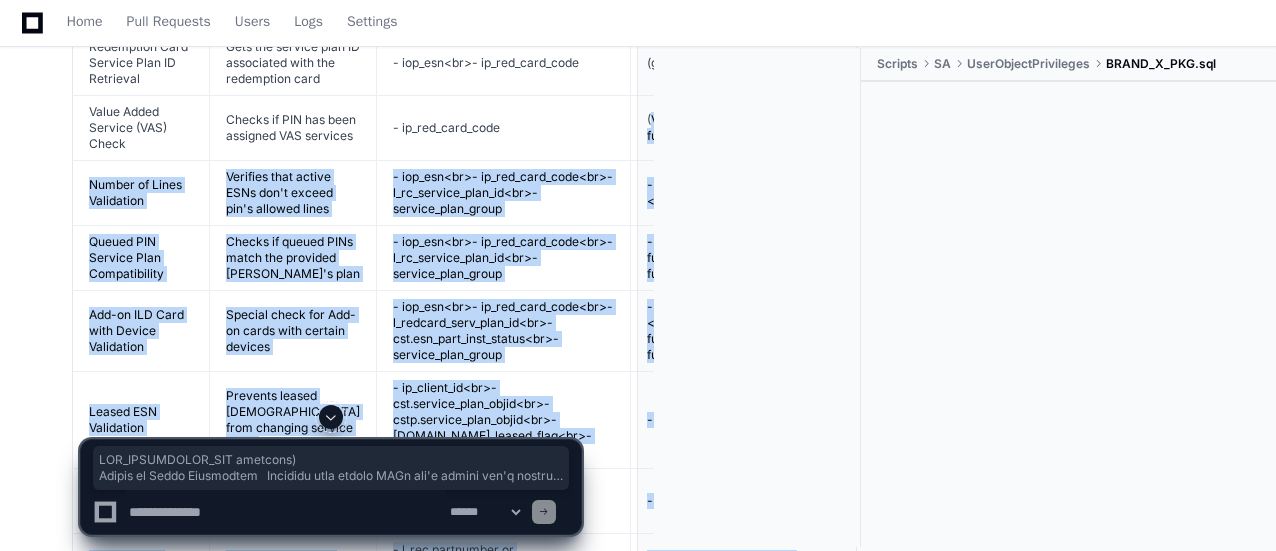drag, startPoint x: 640, startPoint y: 372, endPoint x: 591, endPoint y: 362, distance: 50.01 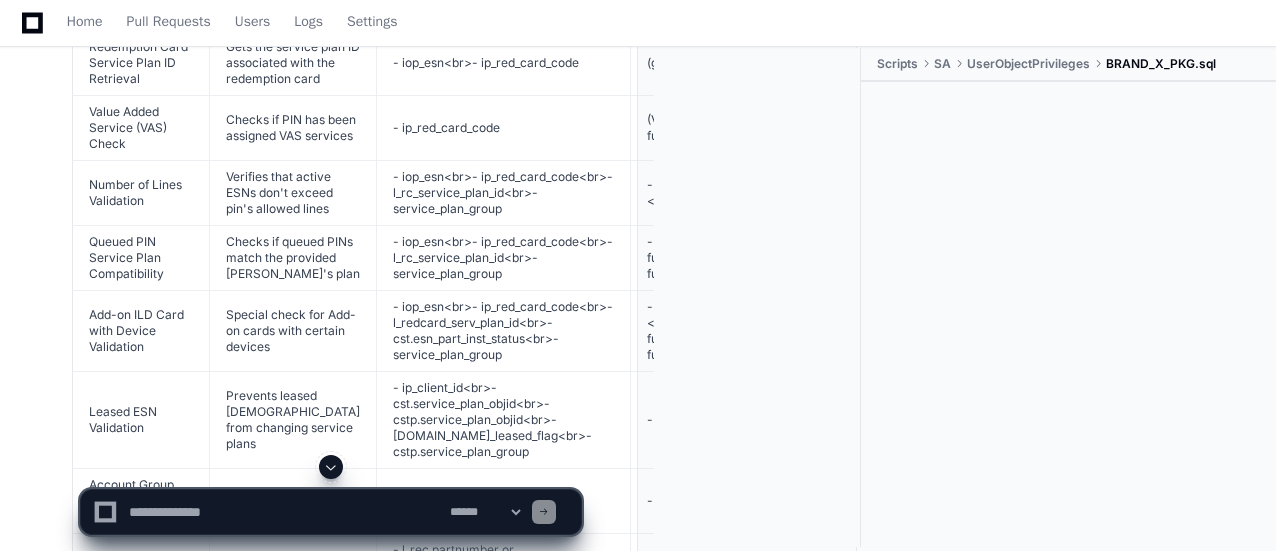 click 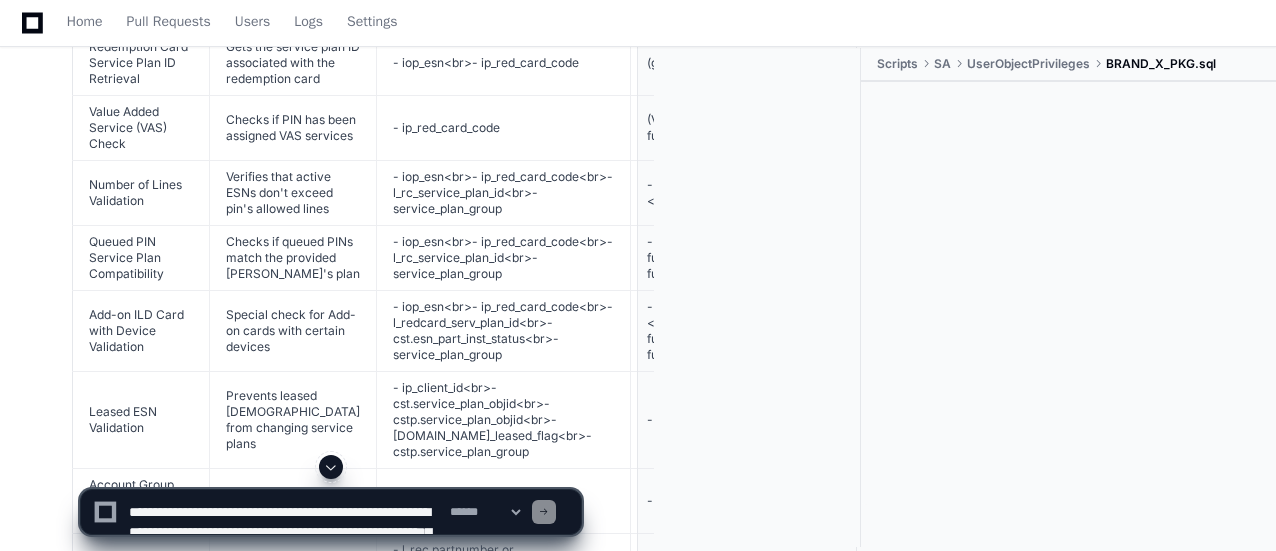 scroll, scrollTop: 86, scrollLeft: 0, axis: vertical 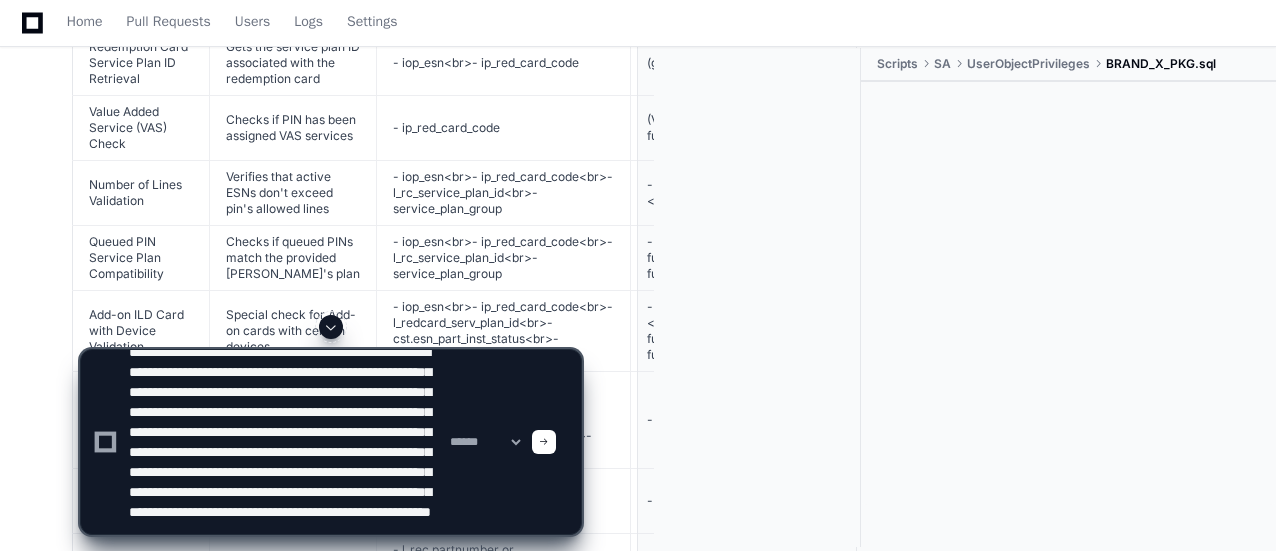 type 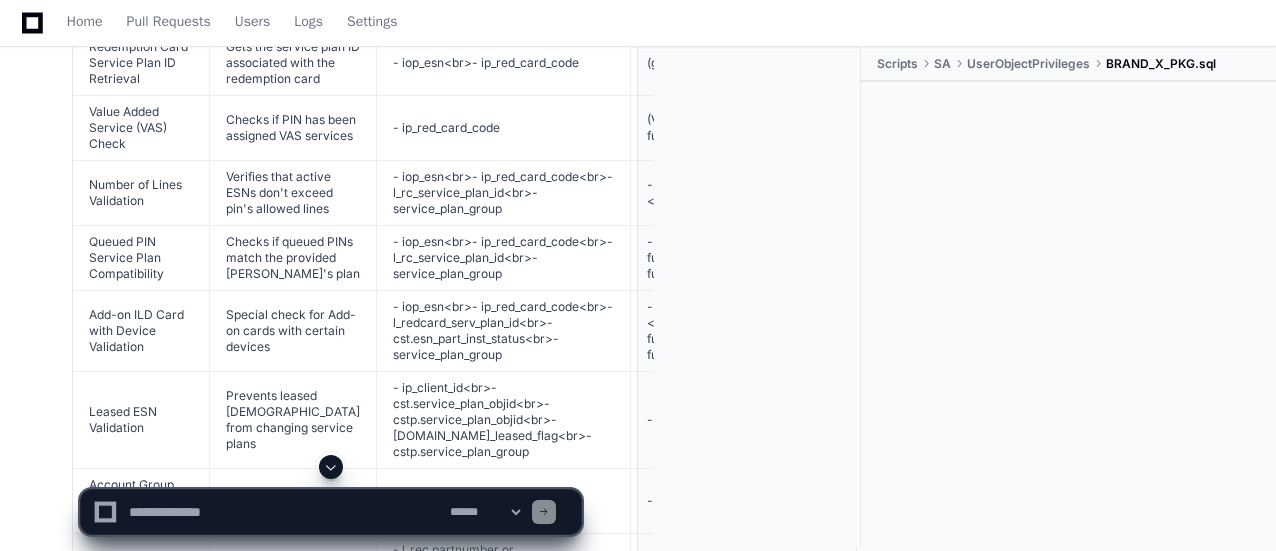 scroll, scrollTop: 0, scrollLeft: 0, axis: both 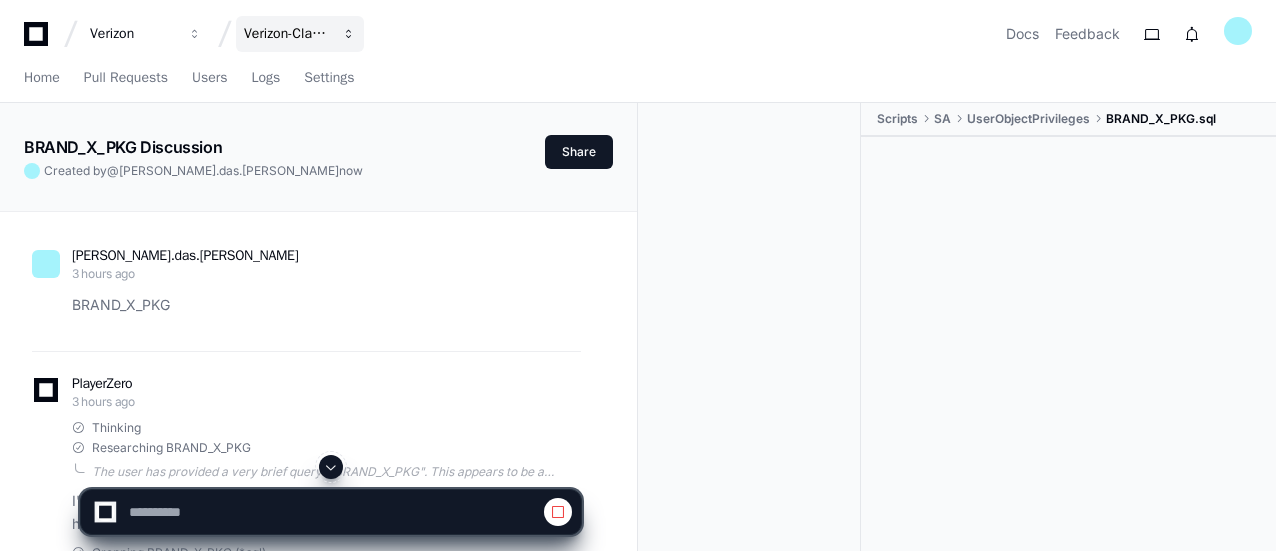 click at bounding box center (195, 34) 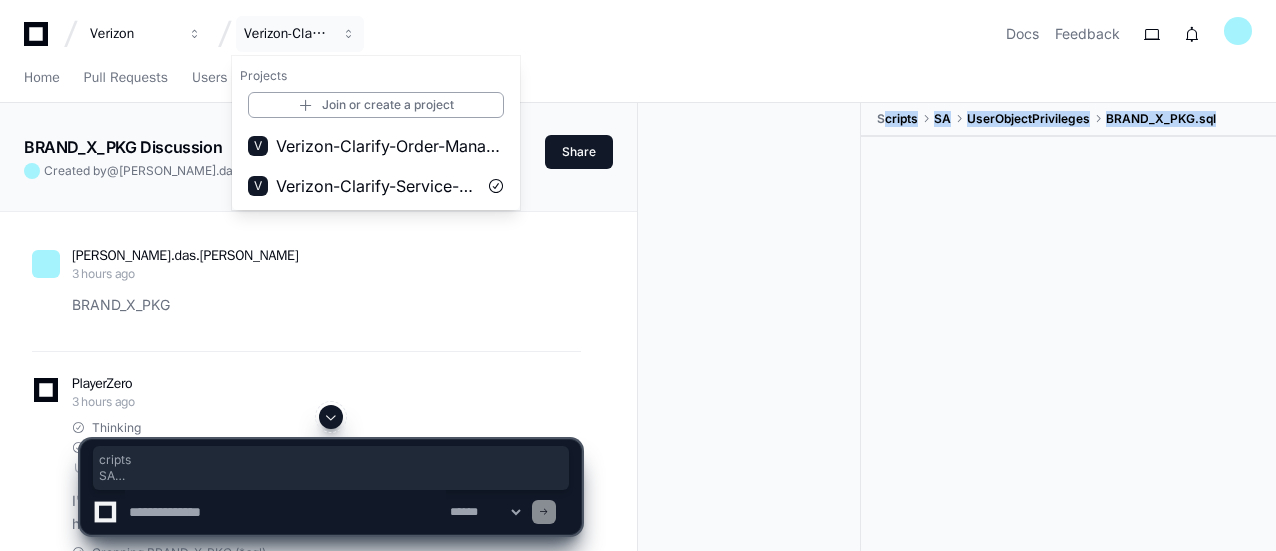 drag, startPoint x: 1218, startPoint y: 123, endPoint x: 884, endPoint y: 123, distance: 334 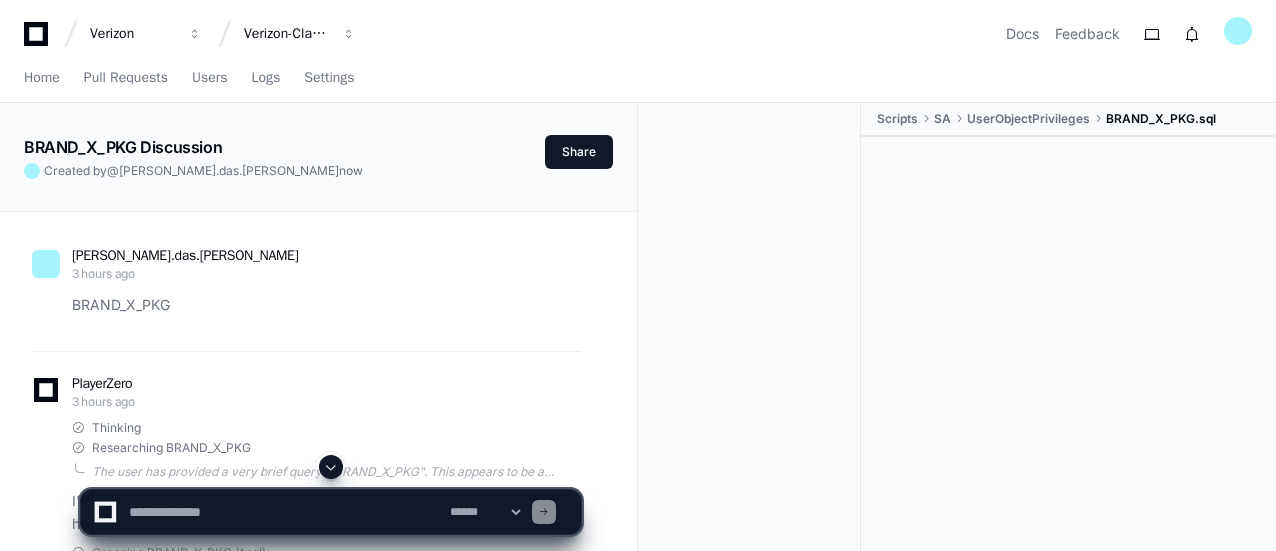 click 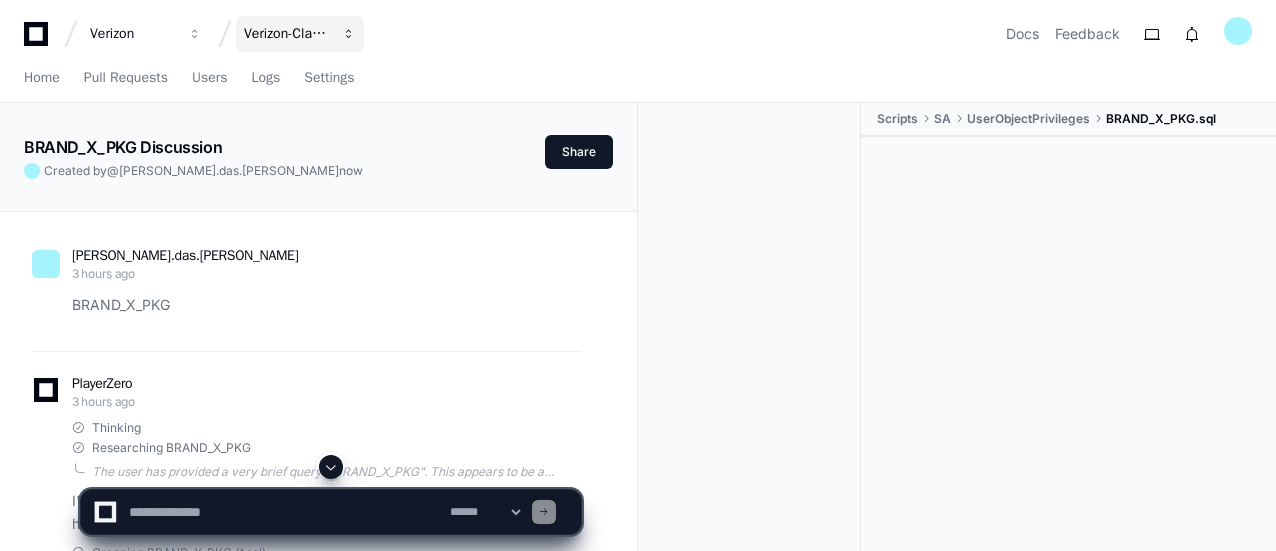 click on "Verizon-Clarify-Service-Qualifications" at bounding box center [133, 34] 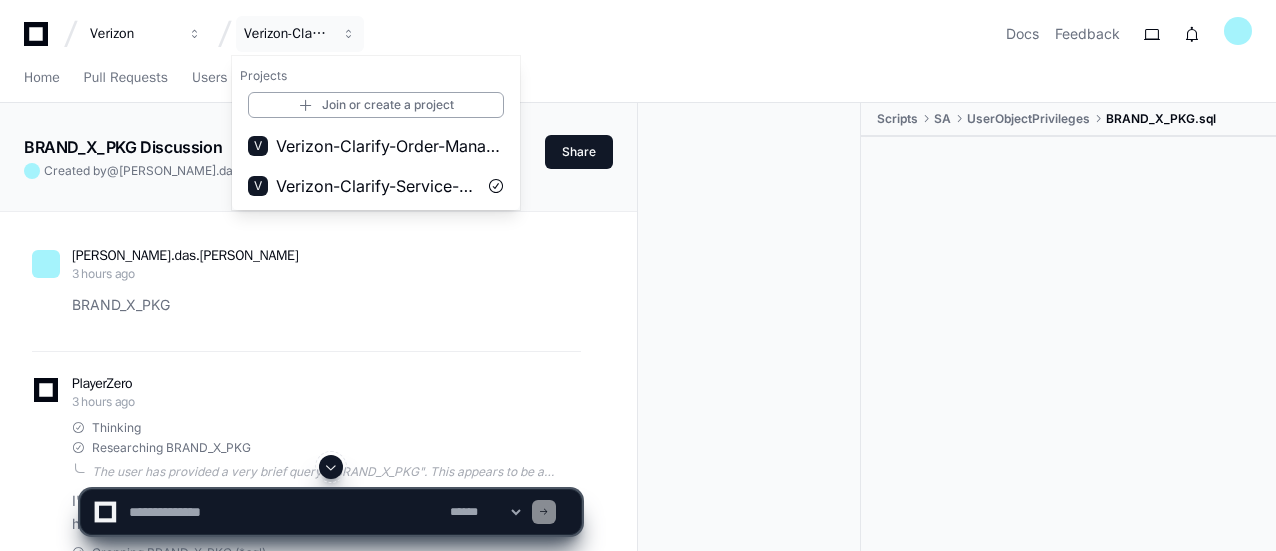 click 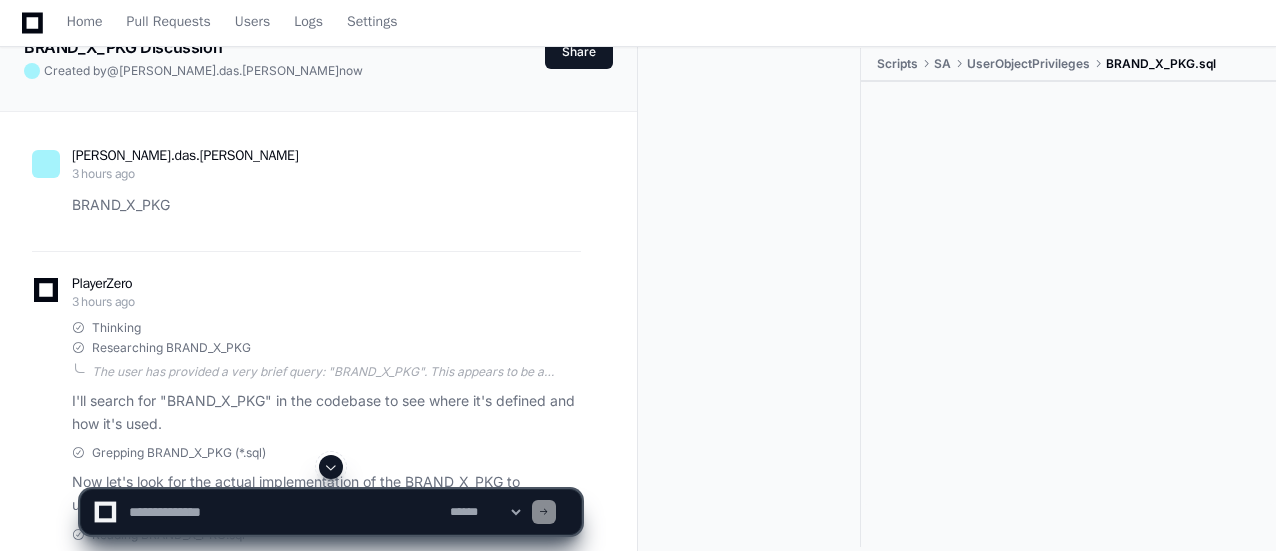 scroll, scrollTop: 0, scrollLeft: 0, axis: both 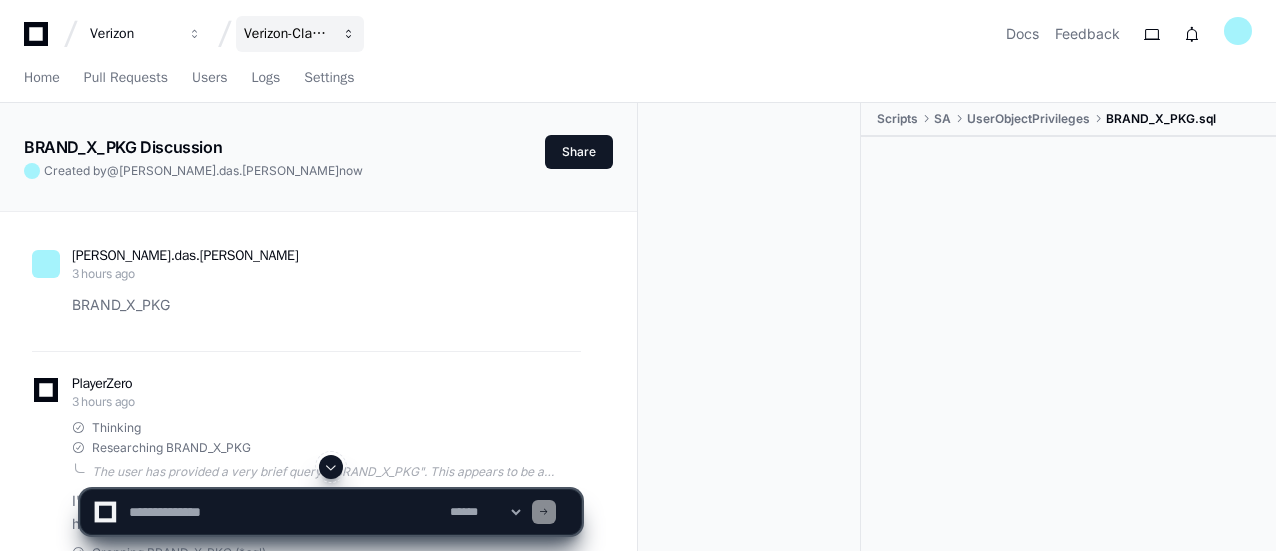 click on "Verizon-Clarify-Service-Qualifications" at bounding box center [300, 34] 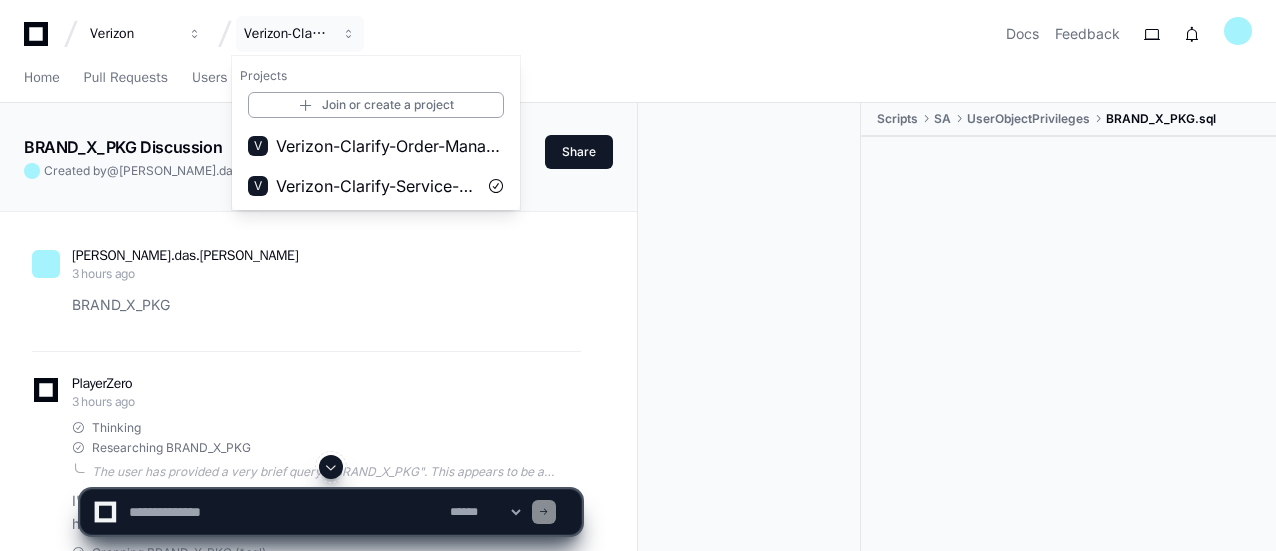 click 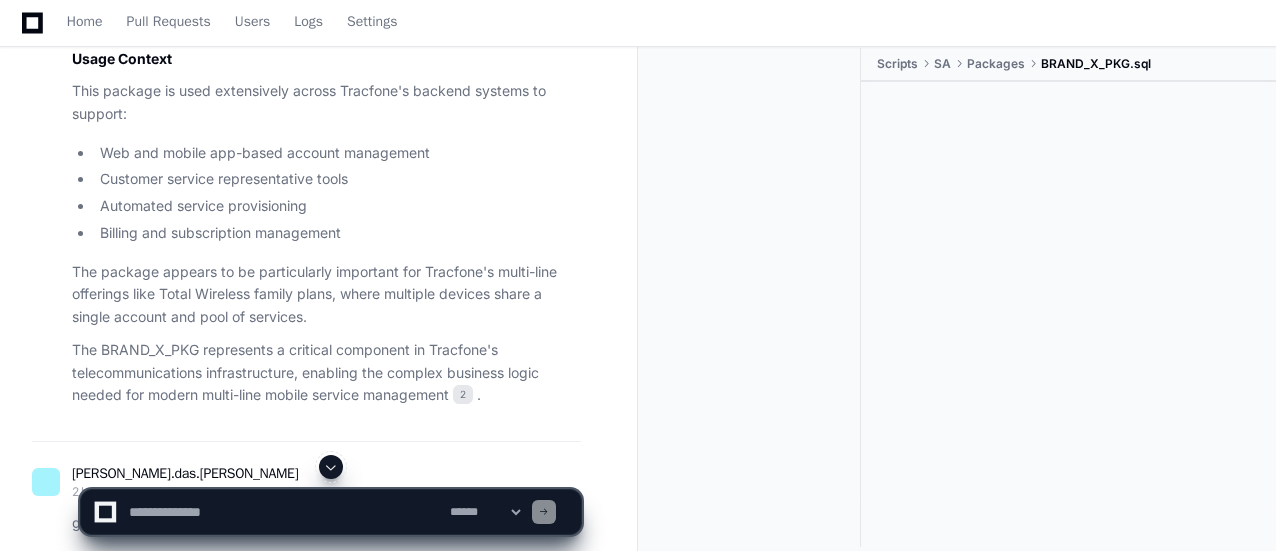 click 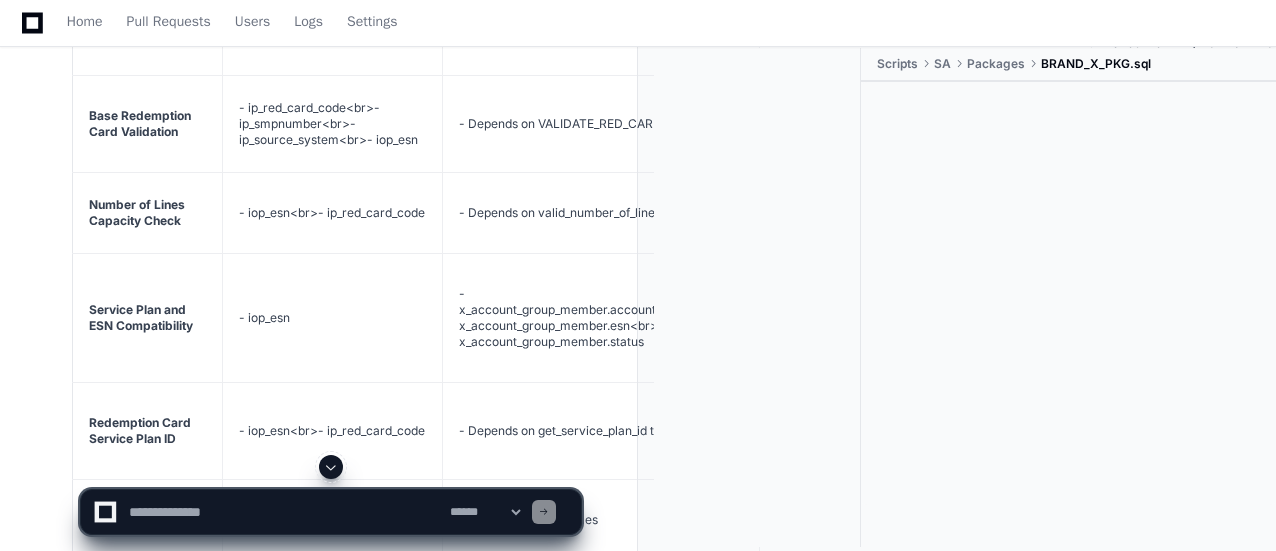 scroll, scrollTop: 8894, scrollLeft: 0, axis: vertical 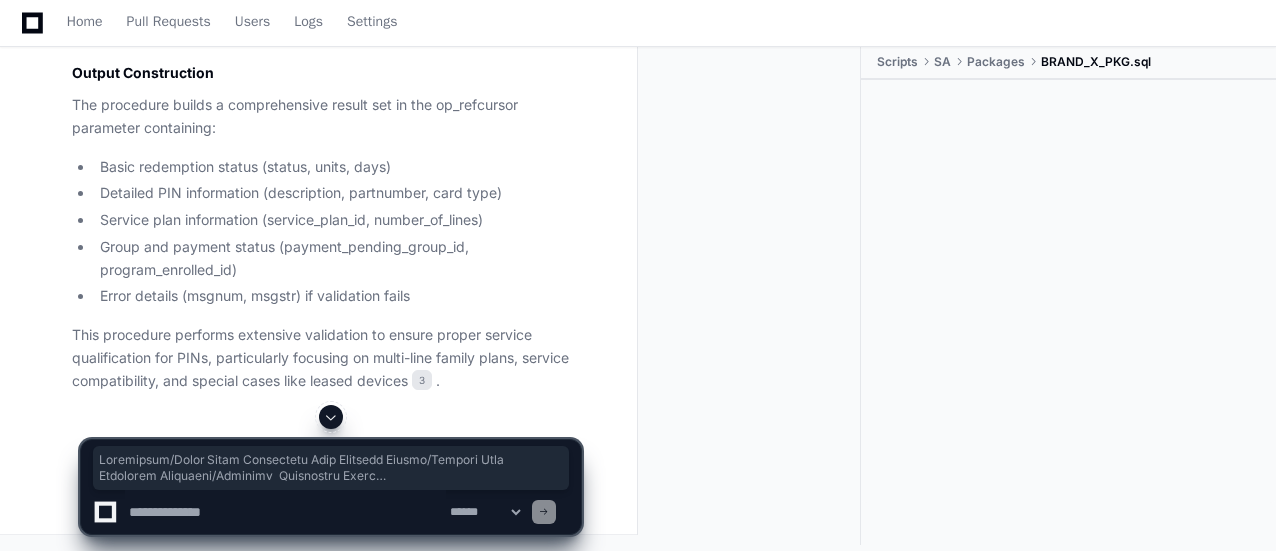 drag, startPoint x: 79, startPoint y: 139, endPoint x: 633, endPoint y: 205, distance: 557.91754 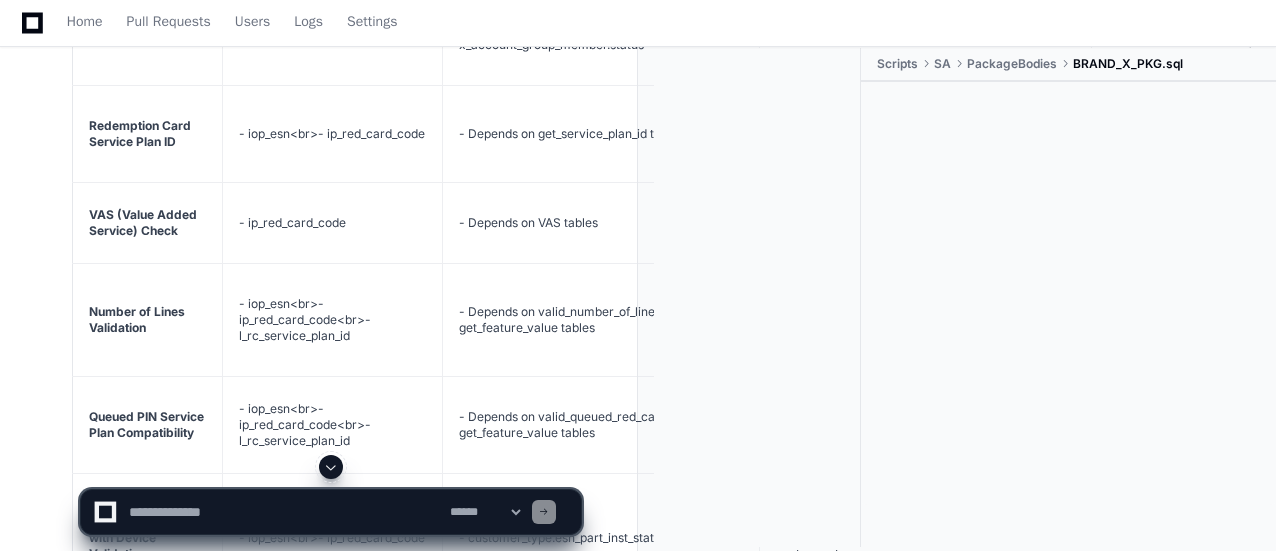 scroll, scrollTop: 9194, scrollLeft: 0, axis: vertical 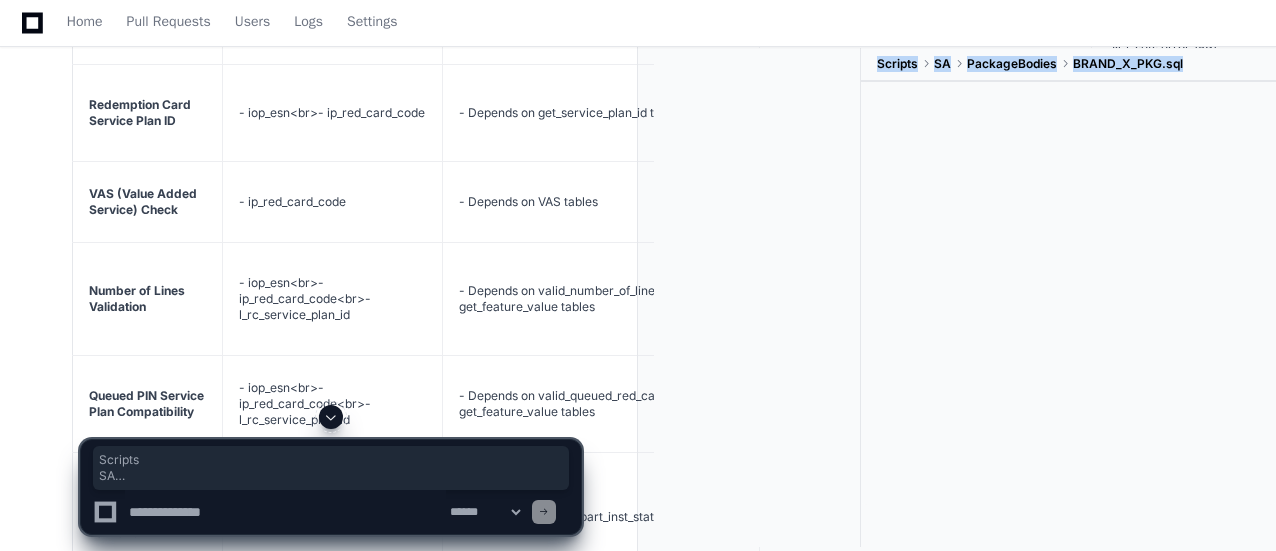 drag, startPoint x: 1194, startPoint y: 71, endPoint x: 881, endPoint y: 64, distance: 313.07828 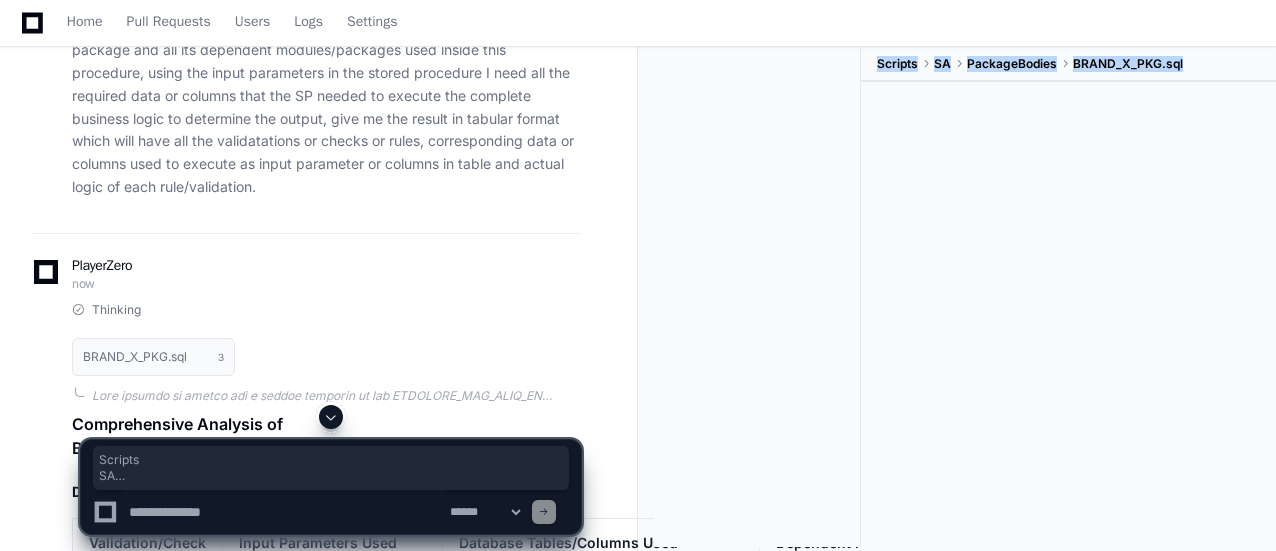 scroll, scrollTop: 7794, scrollLeft: 0, axis: vertical 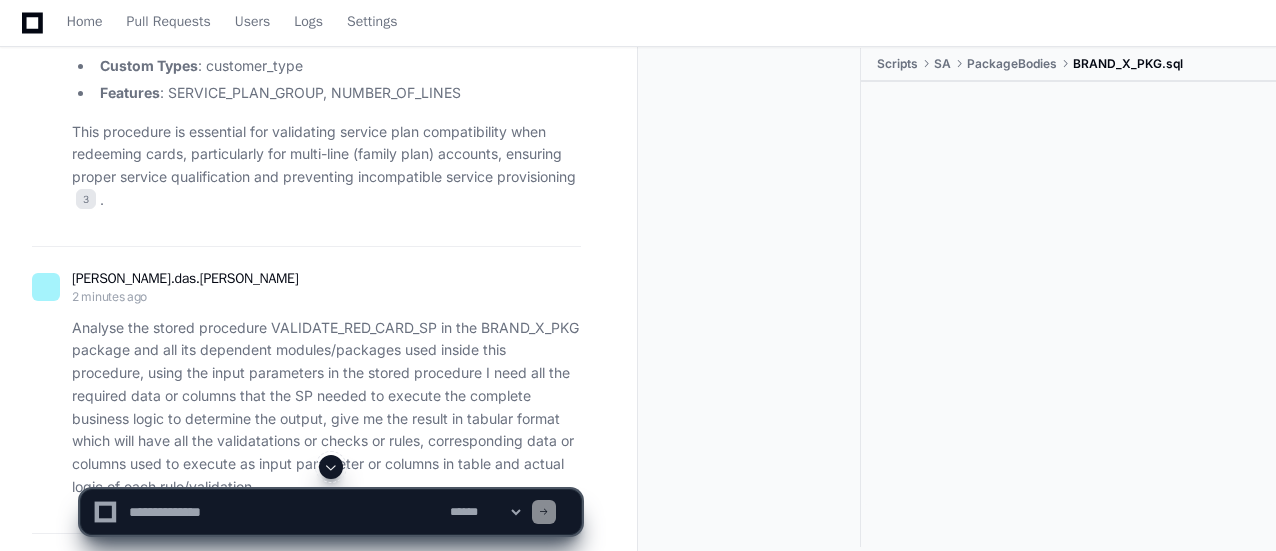 click 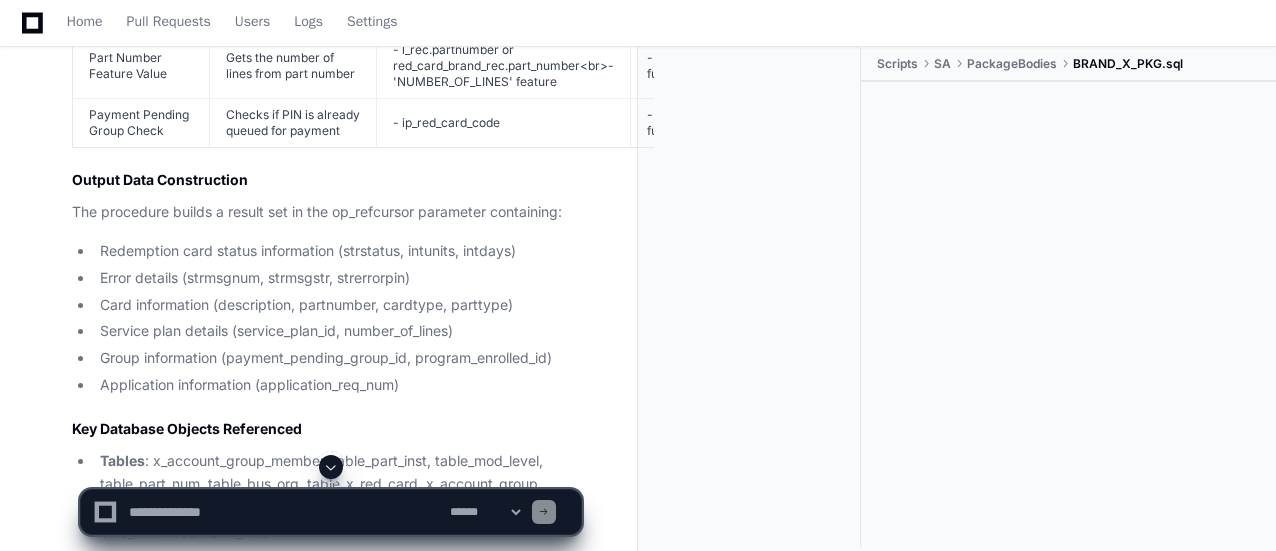 scroll, scrollTop: 7194, scrollLeft: 0, axis: vertical 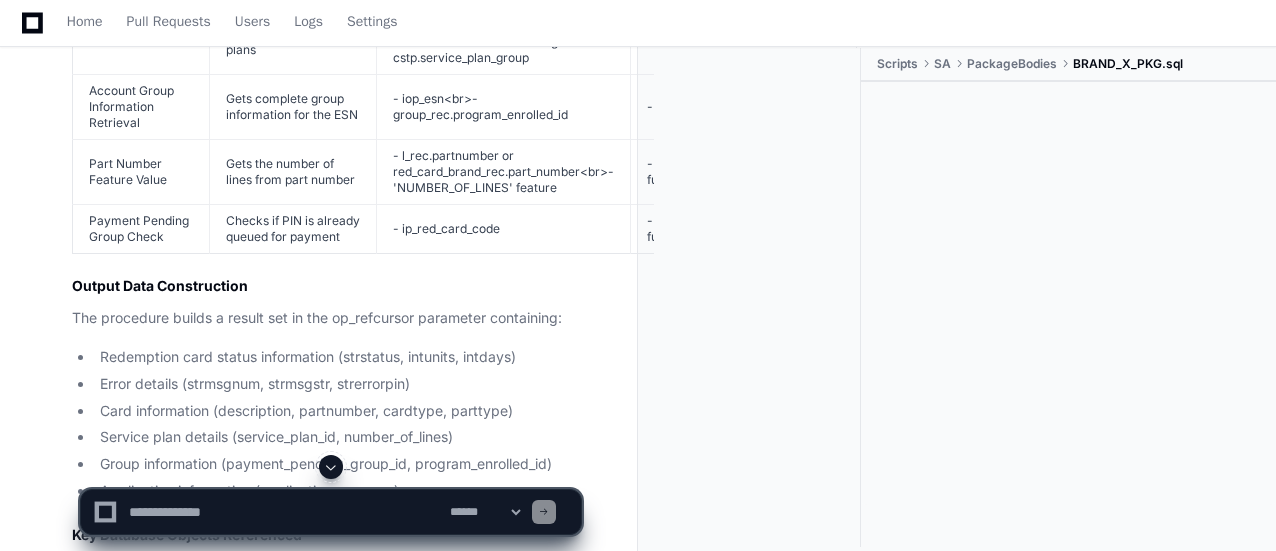 click on "BRAND_X_PKG.sql" 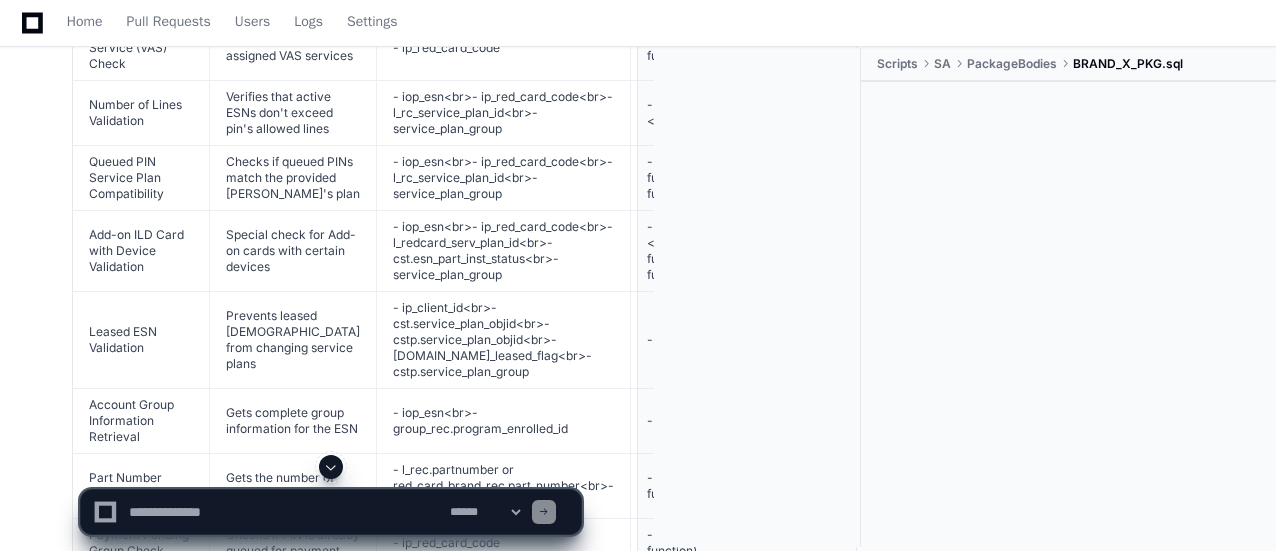 scroll, scrollTop: 6994, scrollLeft: 0, axis: vertical 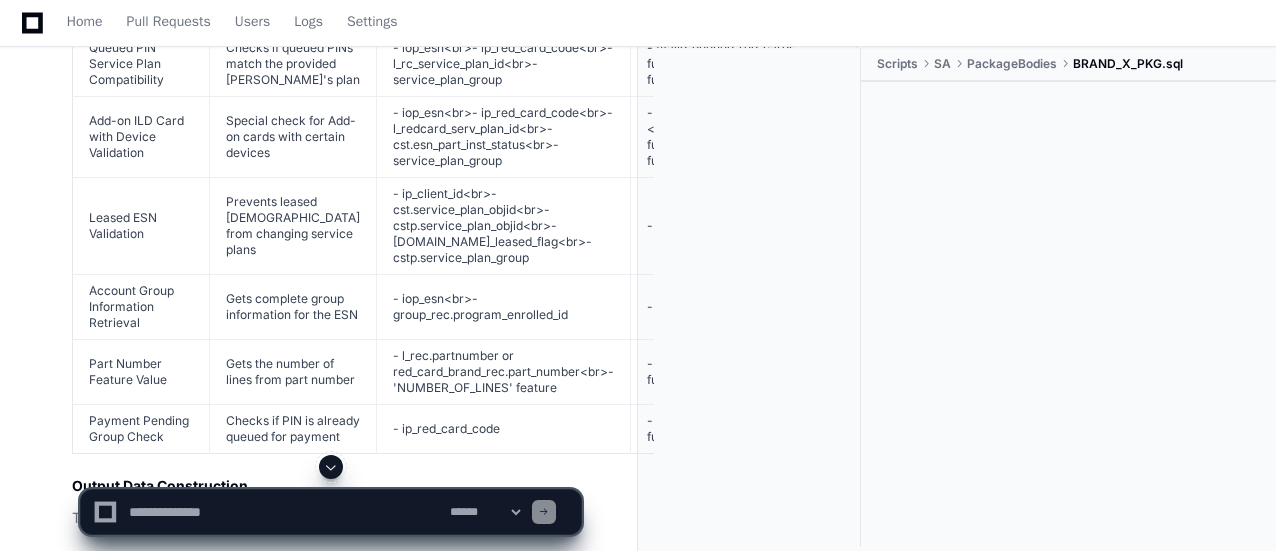 click 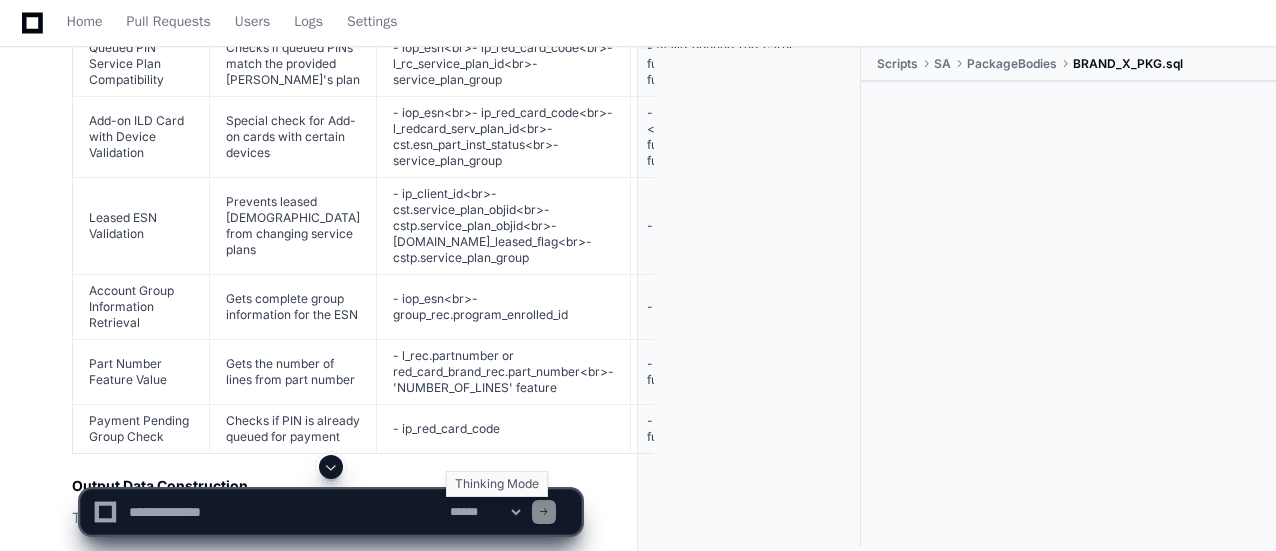 click 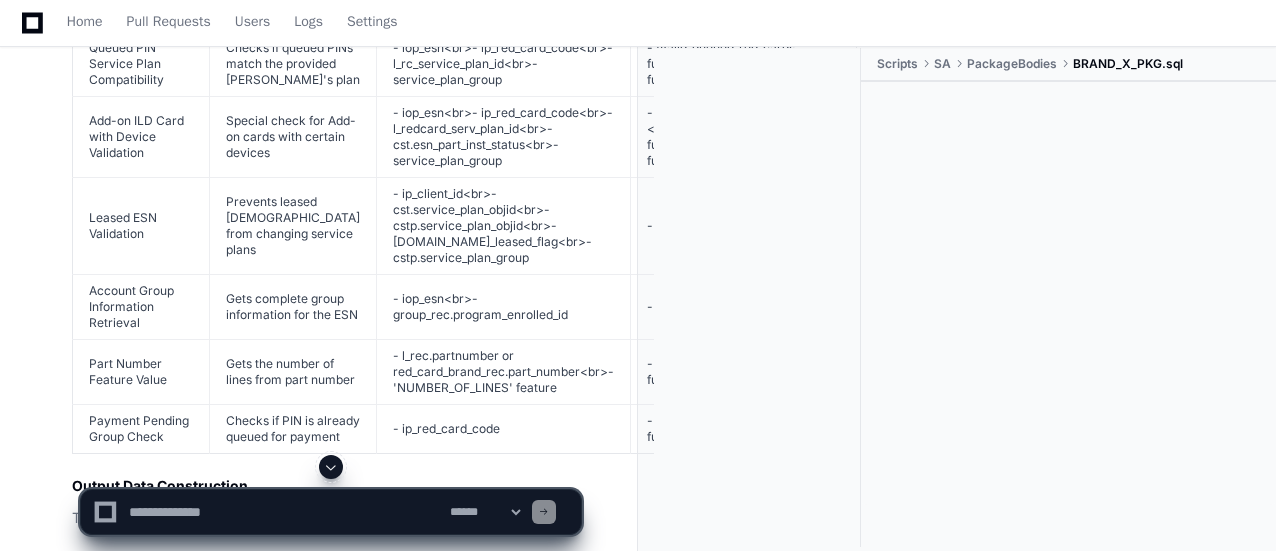 click 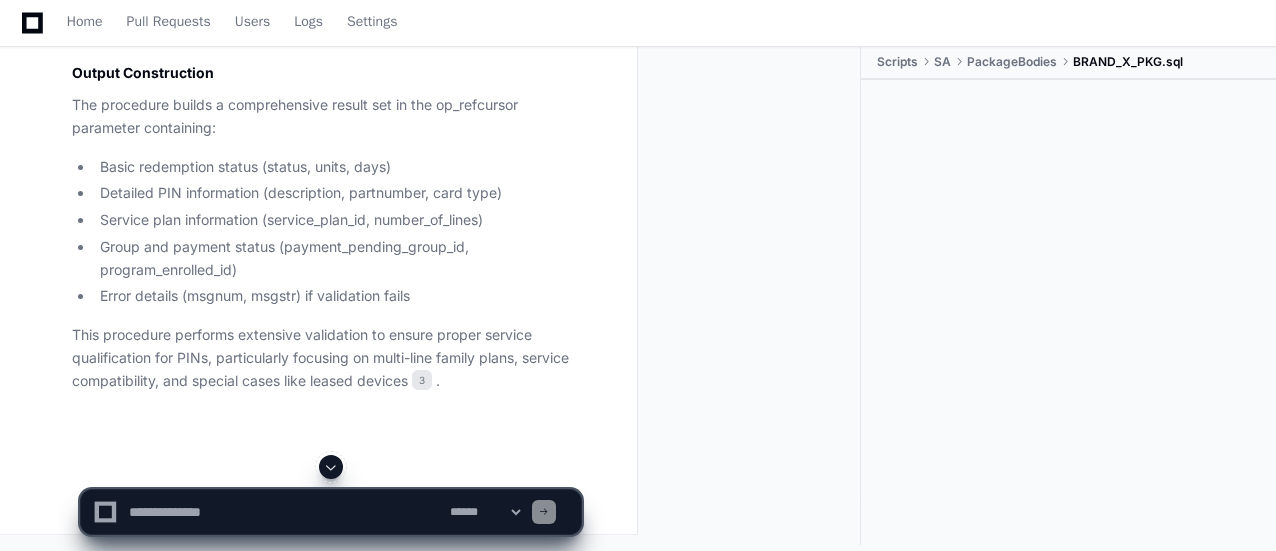 click 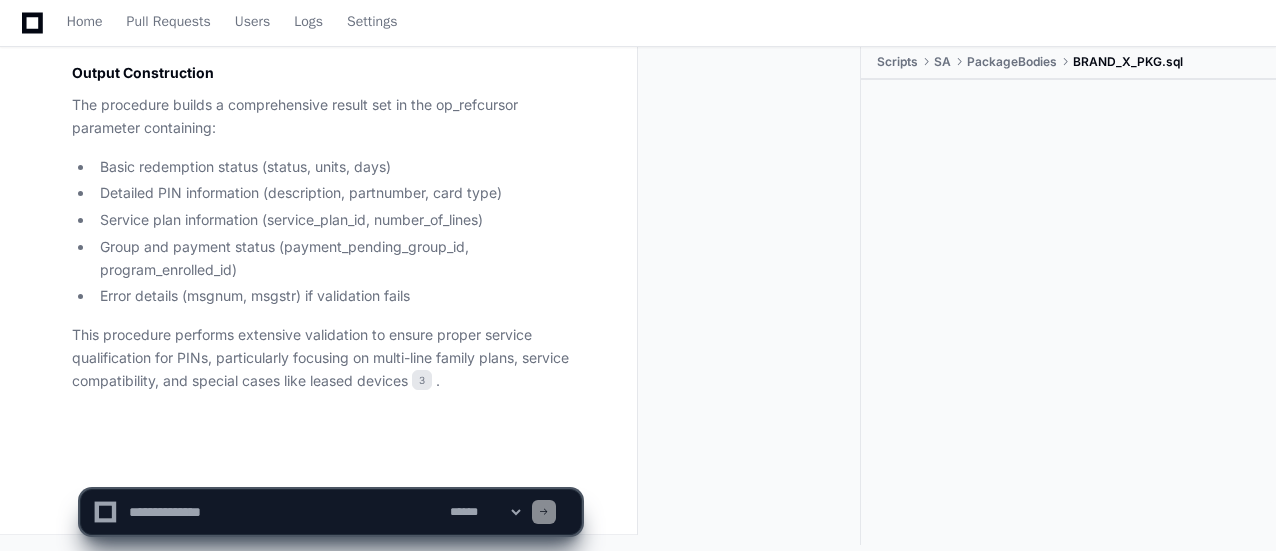 scroll, scrollTop: 12094, scrollLeft: 0, axis: vertical 